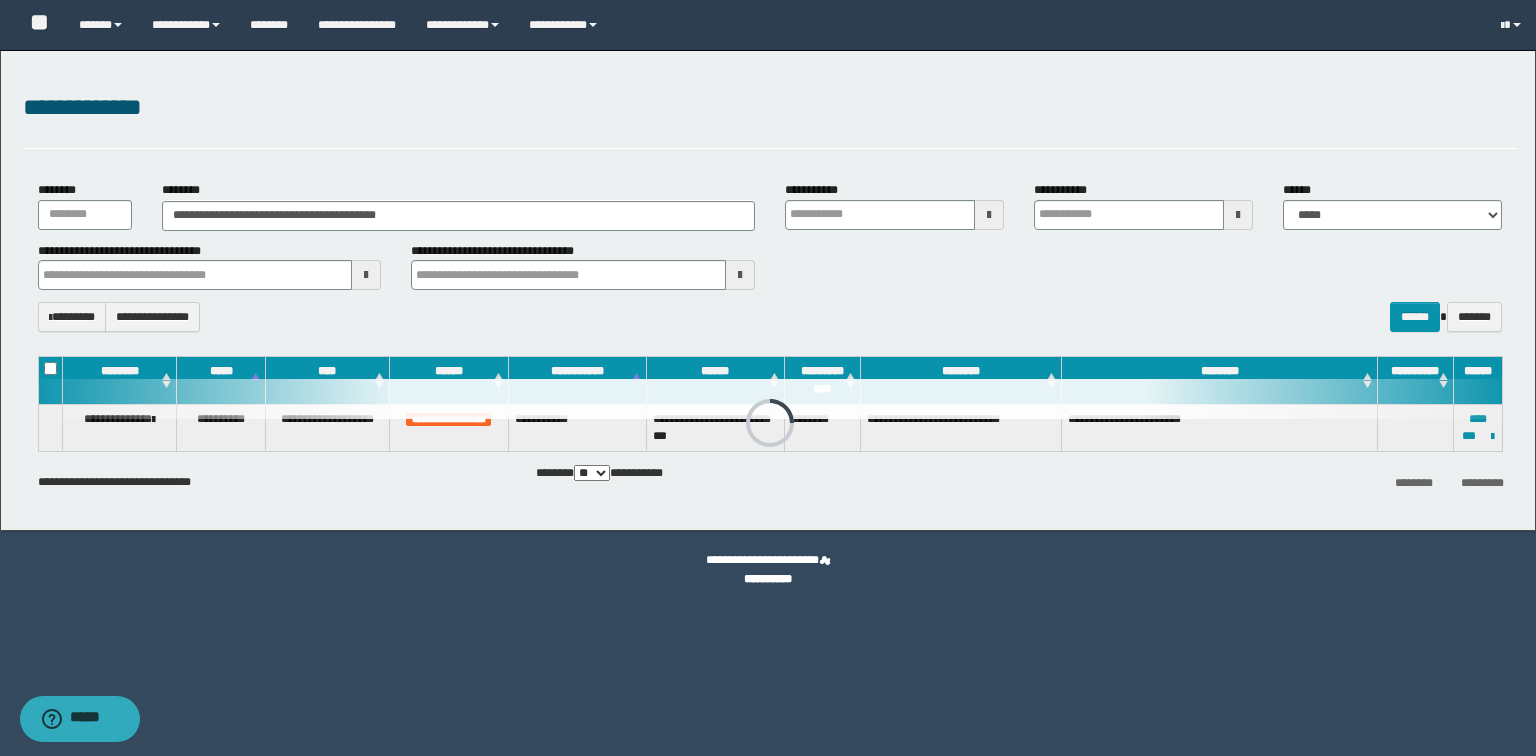 scroll, scrollTop: 0, scrollLeft: 0, axis: both 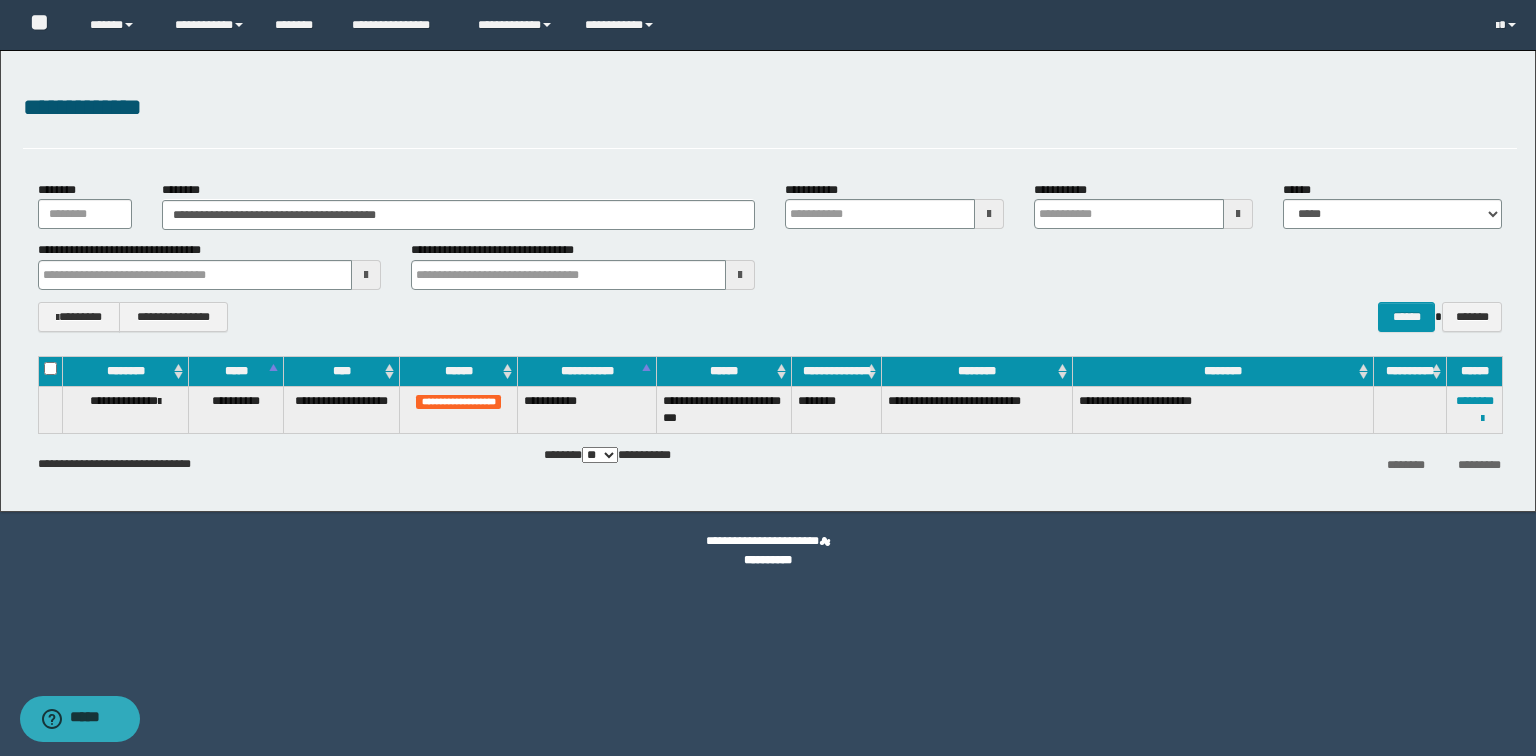 click on "**********" at bounding box center [458, 214] 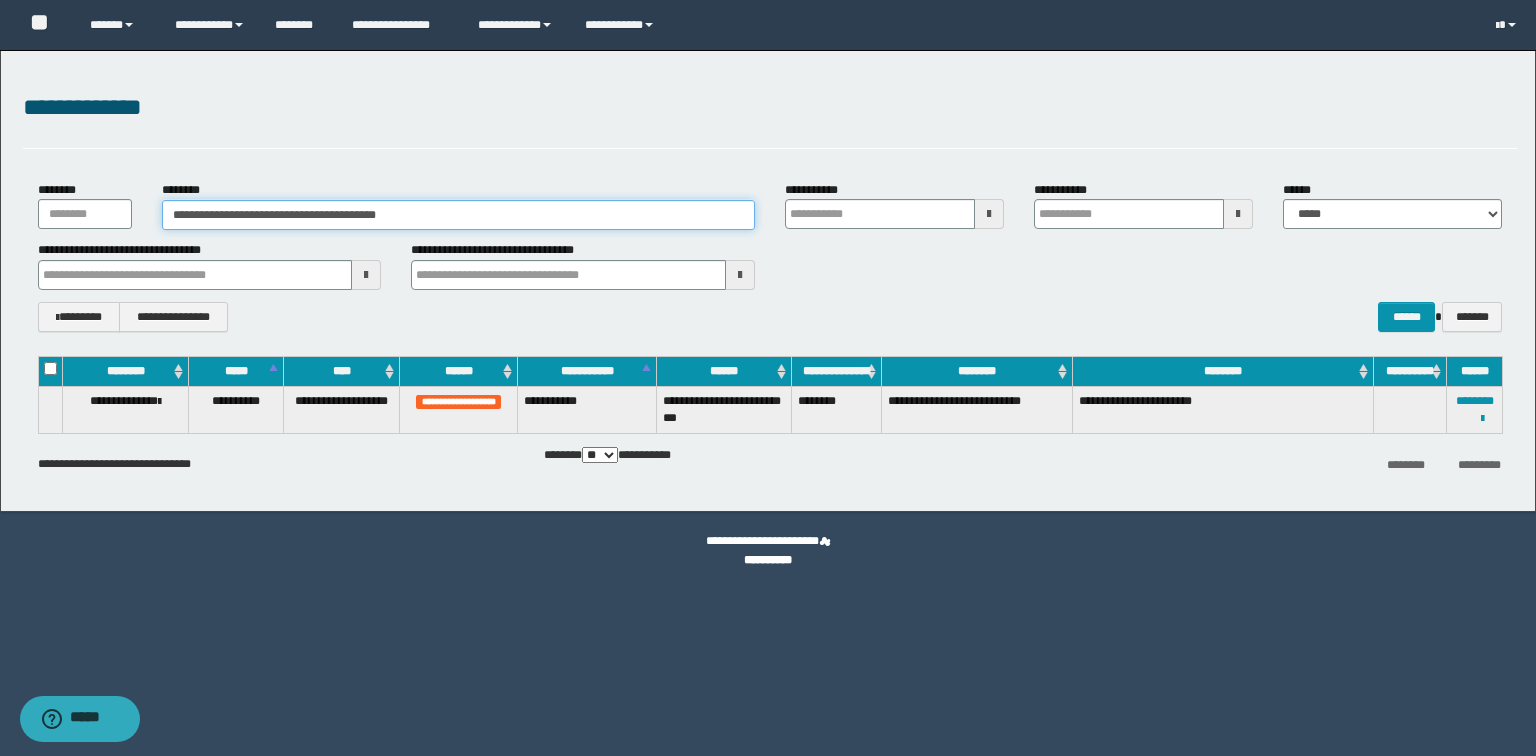drag, startPoint x: 437, startPoint y: 216, endPoint x: 172, endPoint y: 216, distance: 265 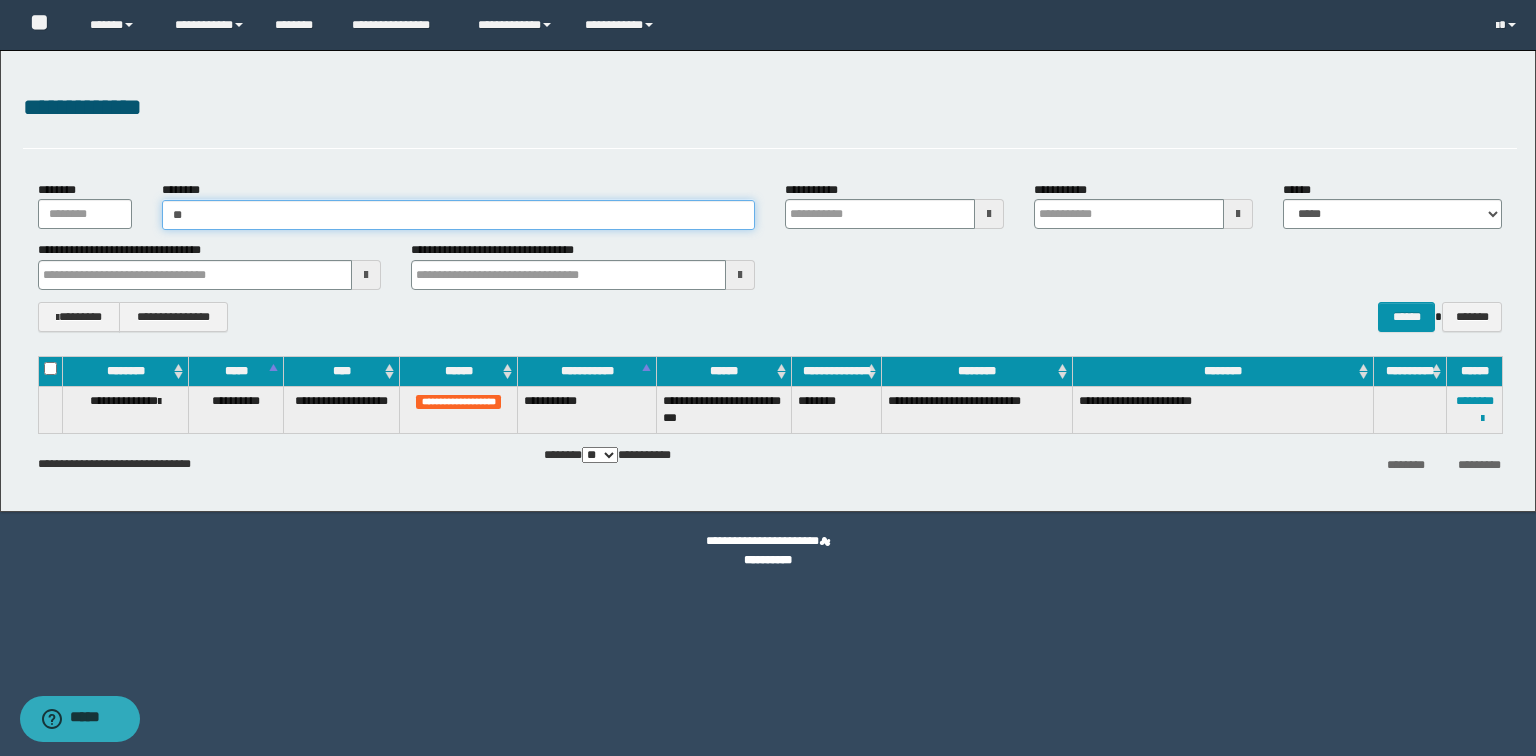 type on "*" 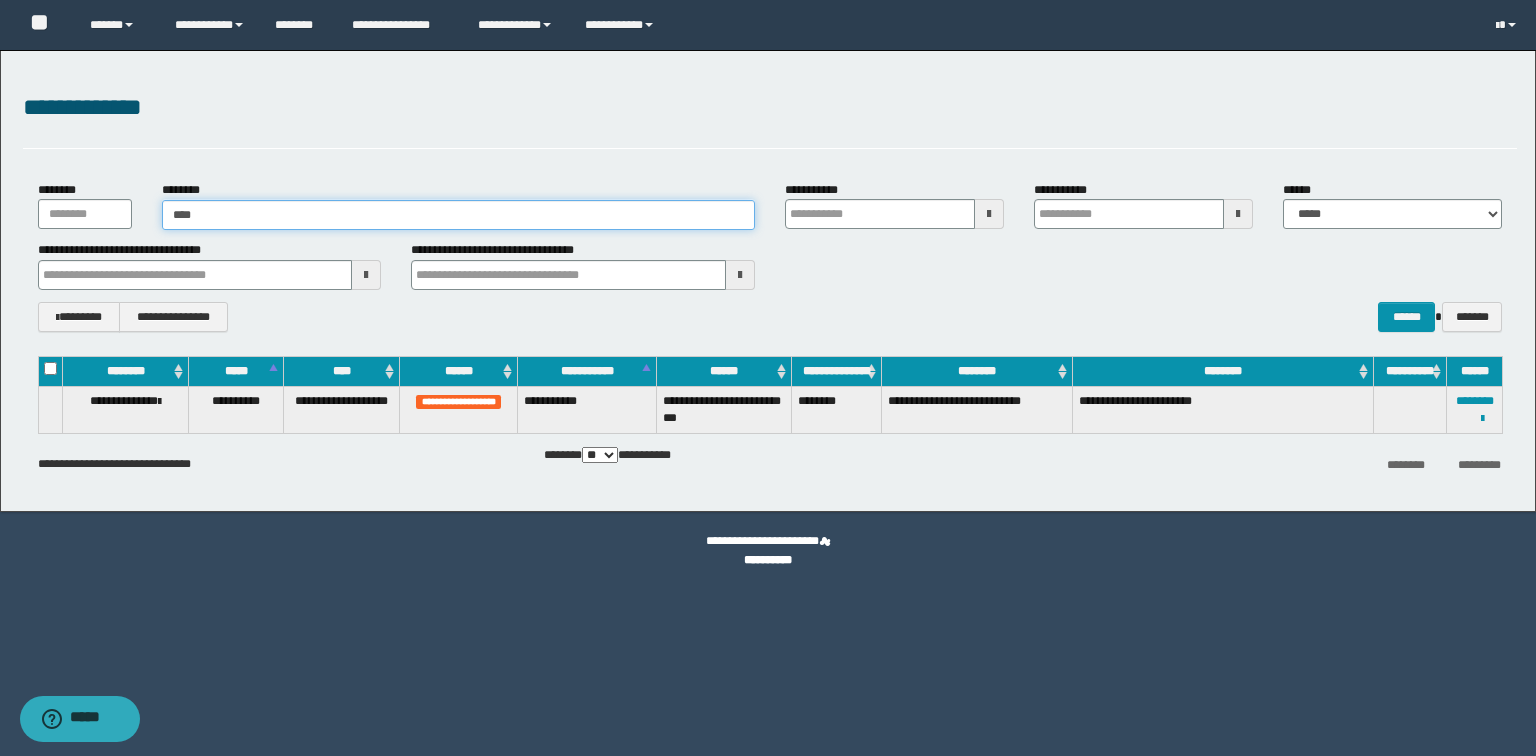 type on "*****" 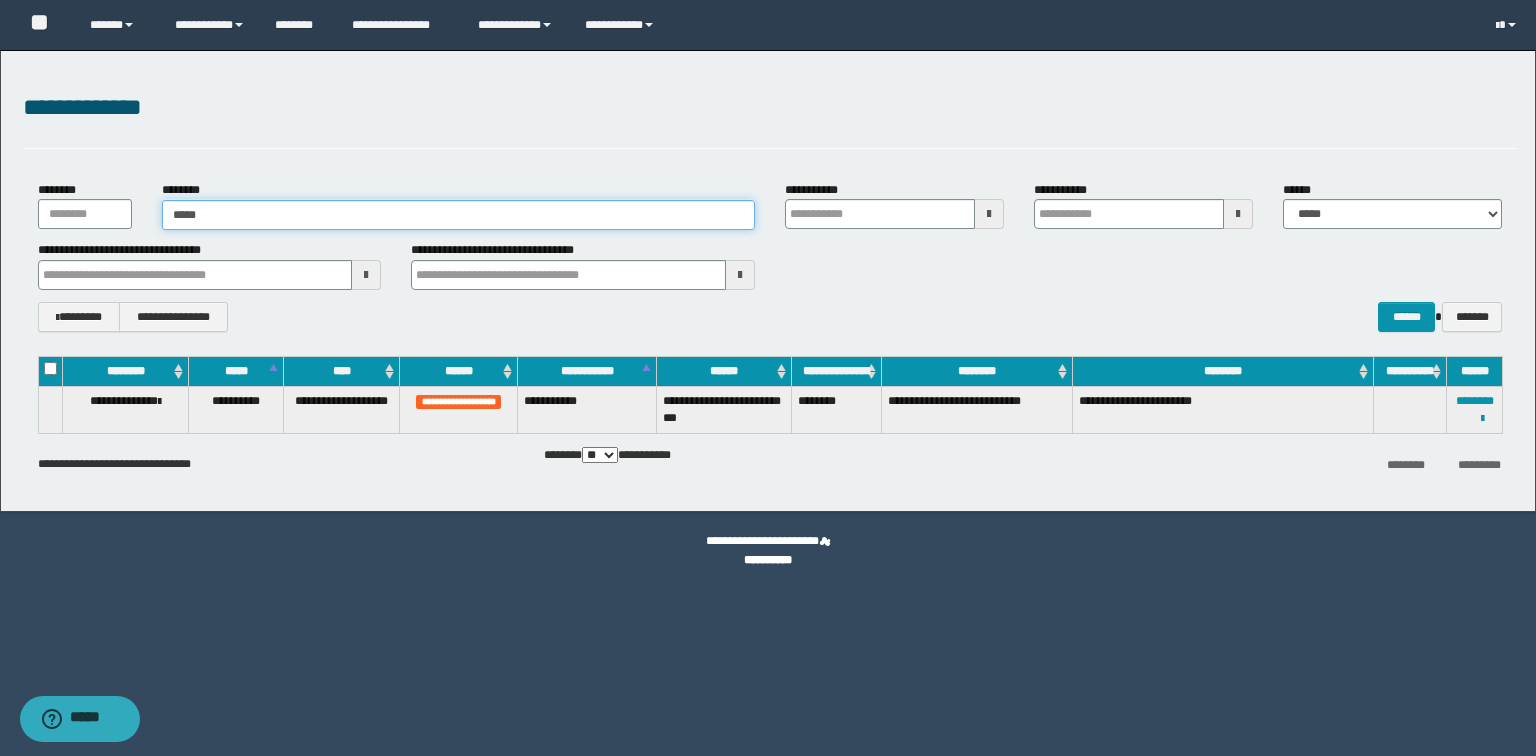 type on "*****" 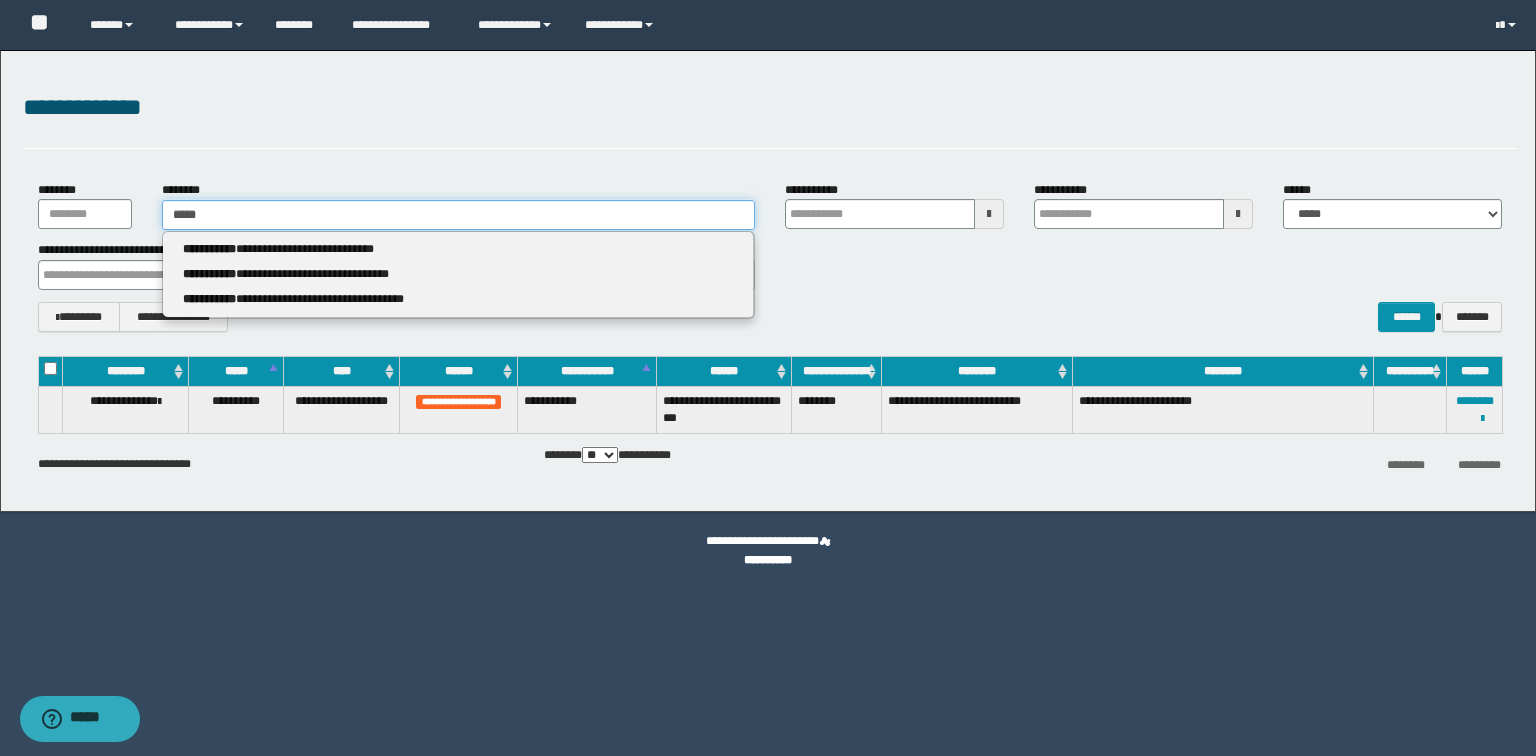 type 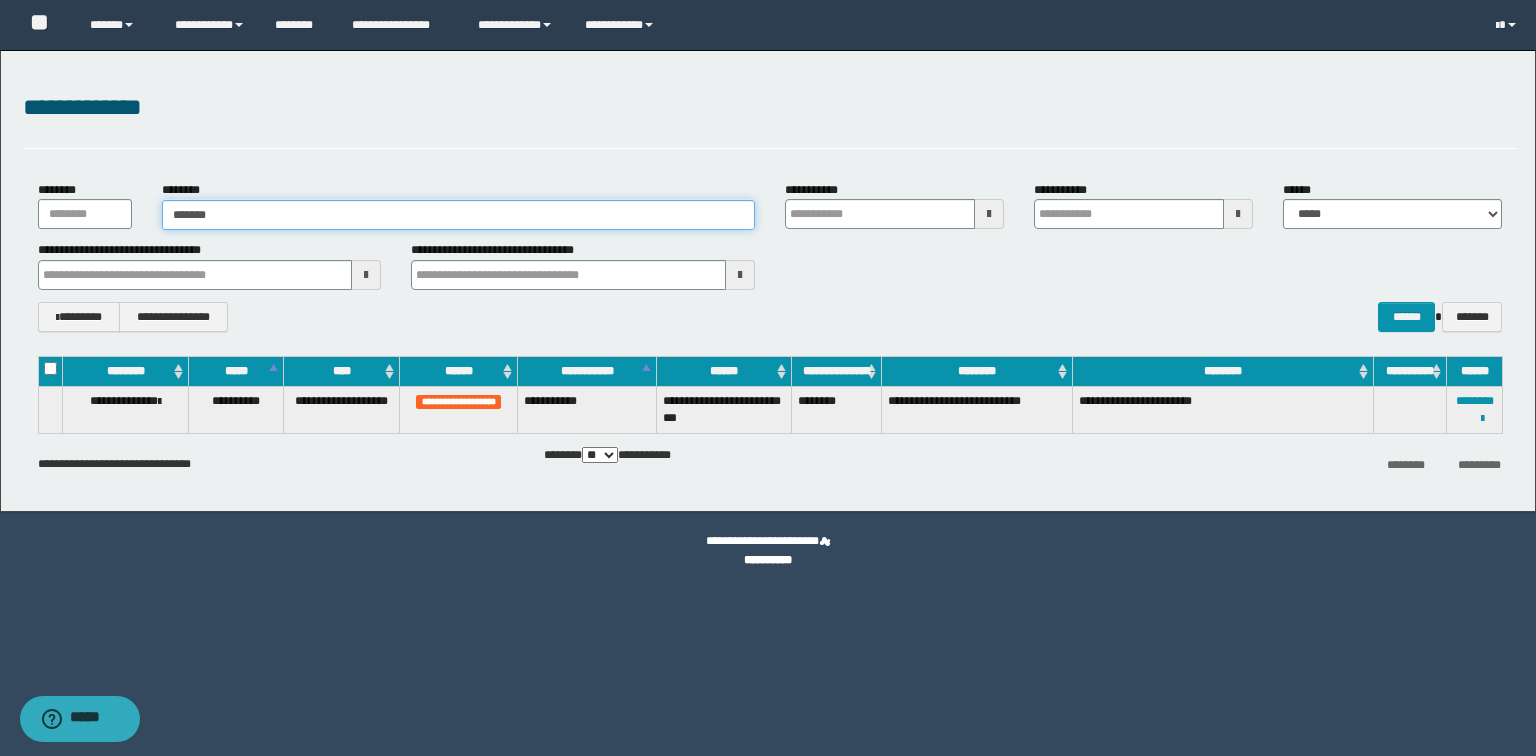type on "********" 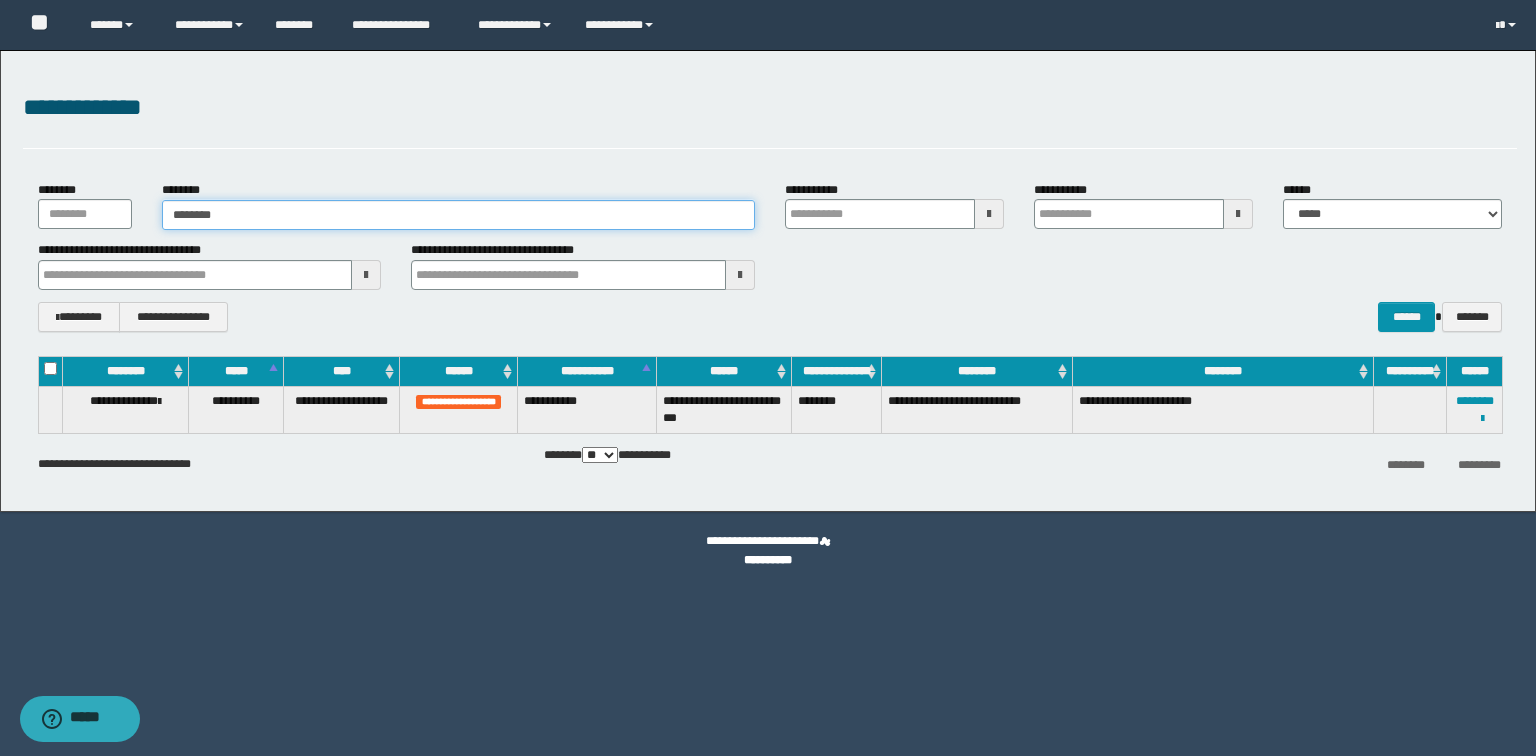 type on "********" 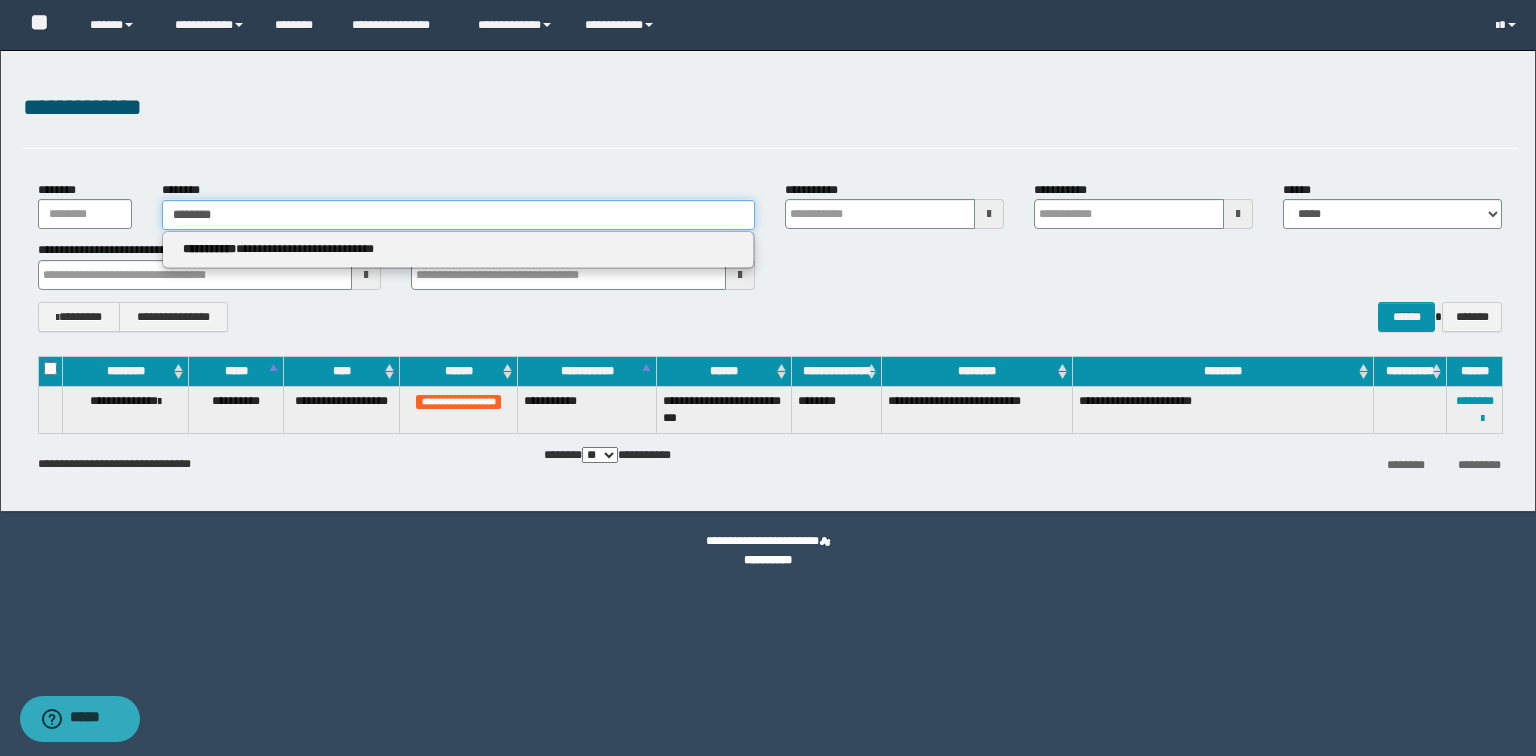 type on "********" 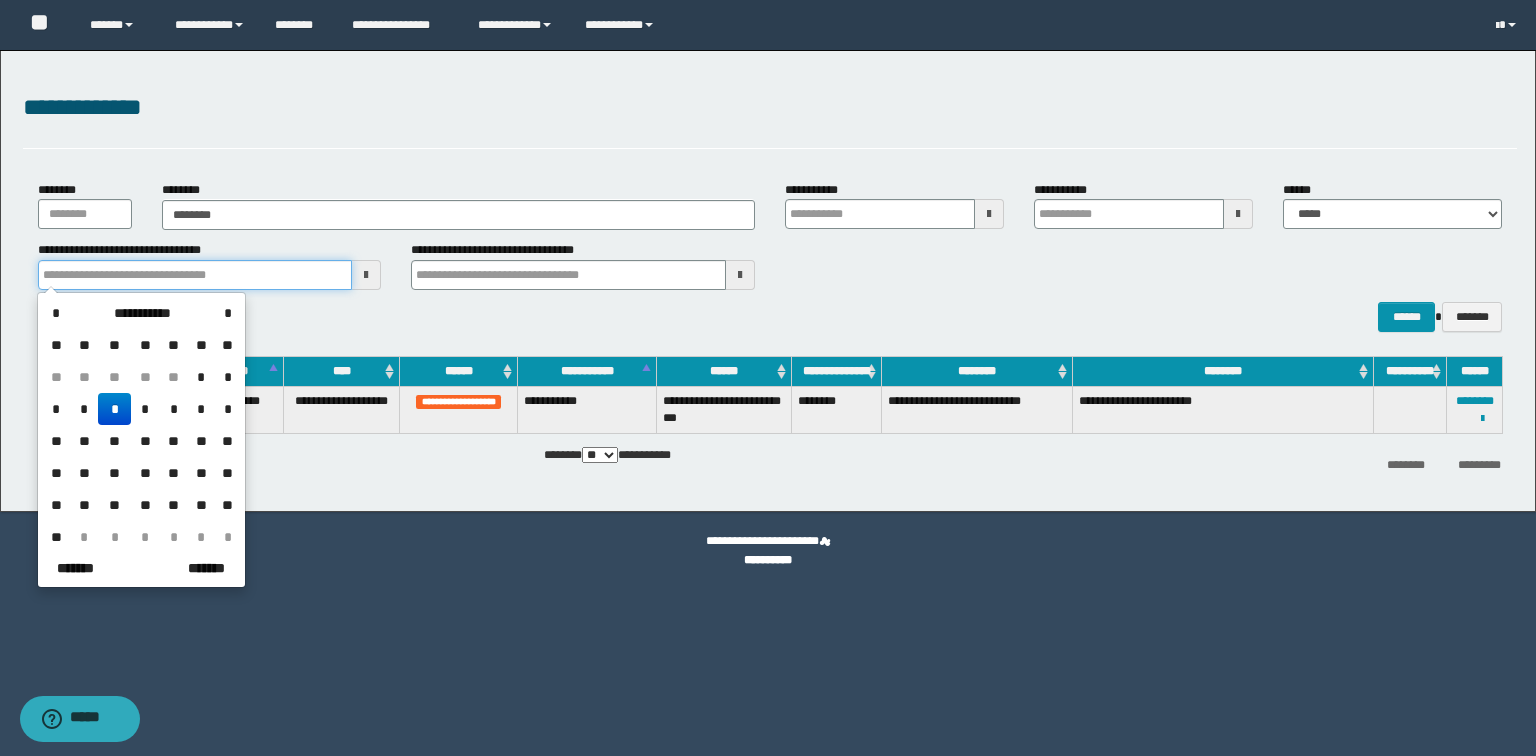 click at bounding box center [195, 275] 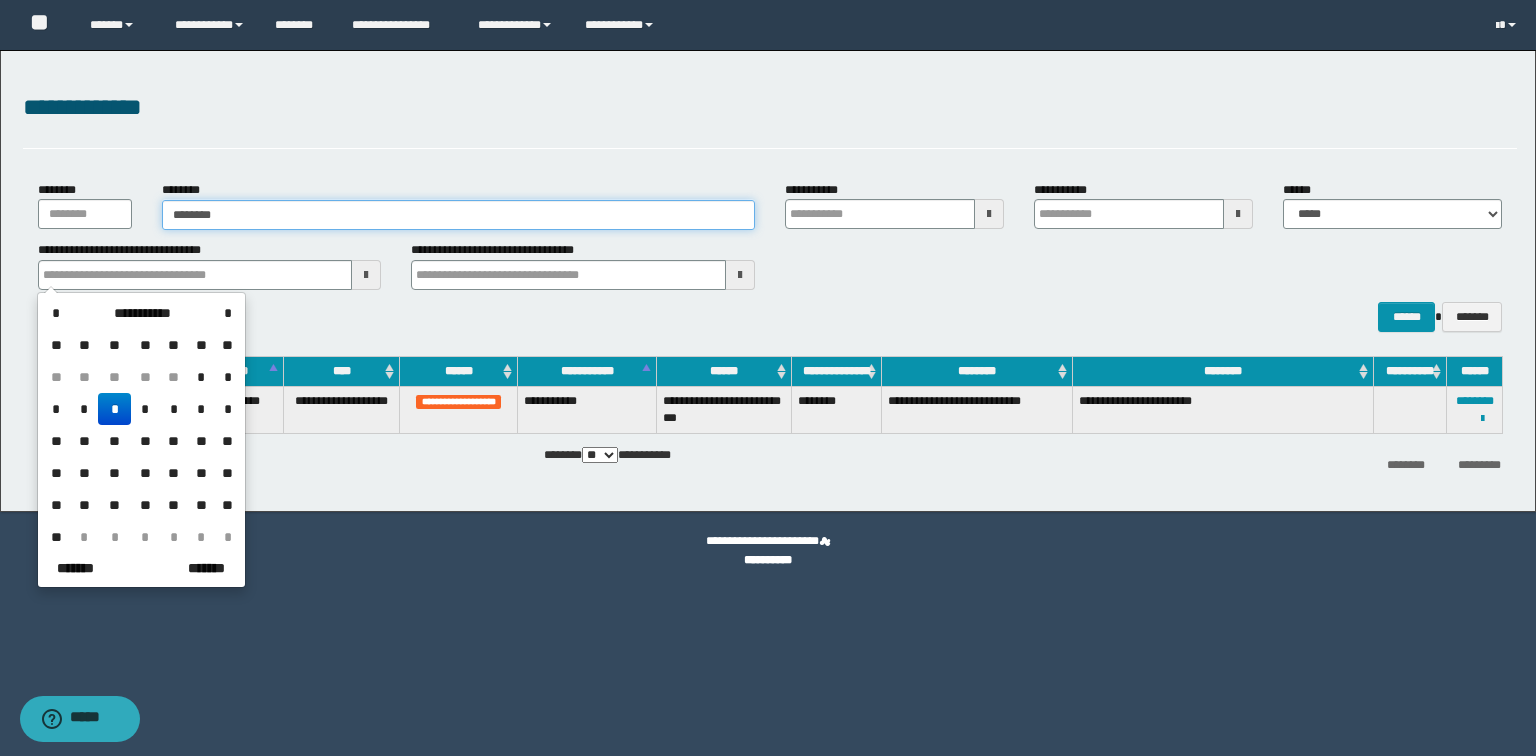 type on "********" 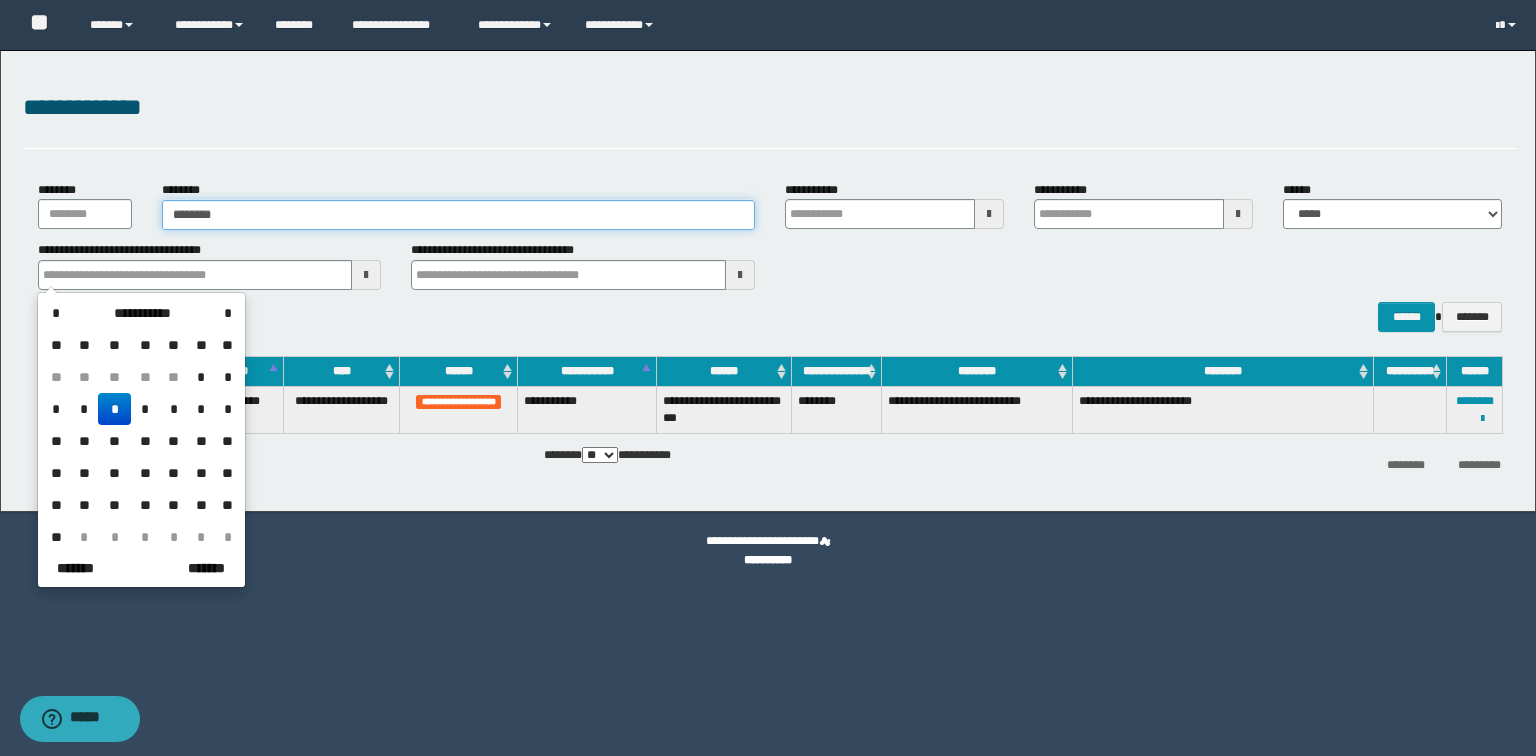 click on "********" at bounding box center [458, 215] 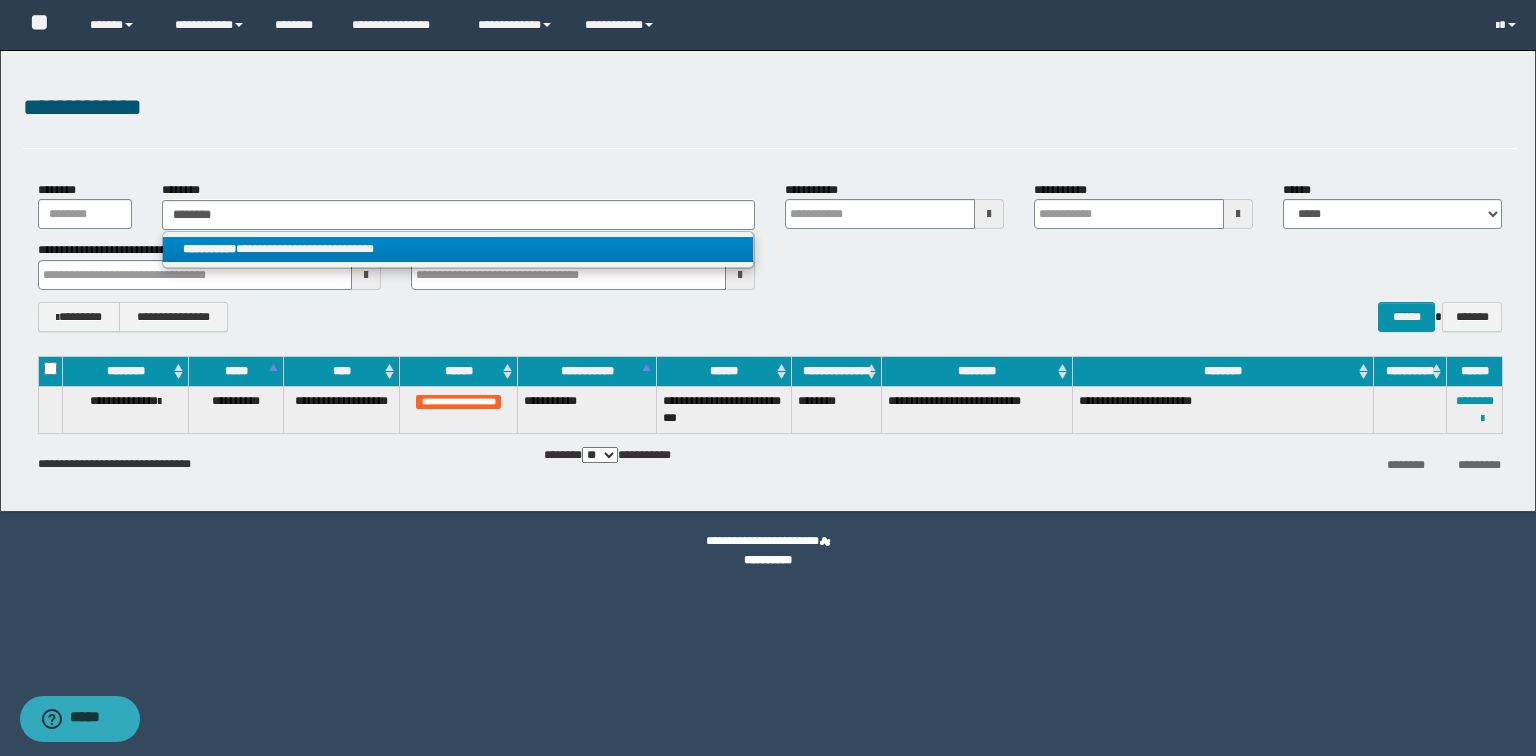 click on "**********" at bounding box center [458, 249] 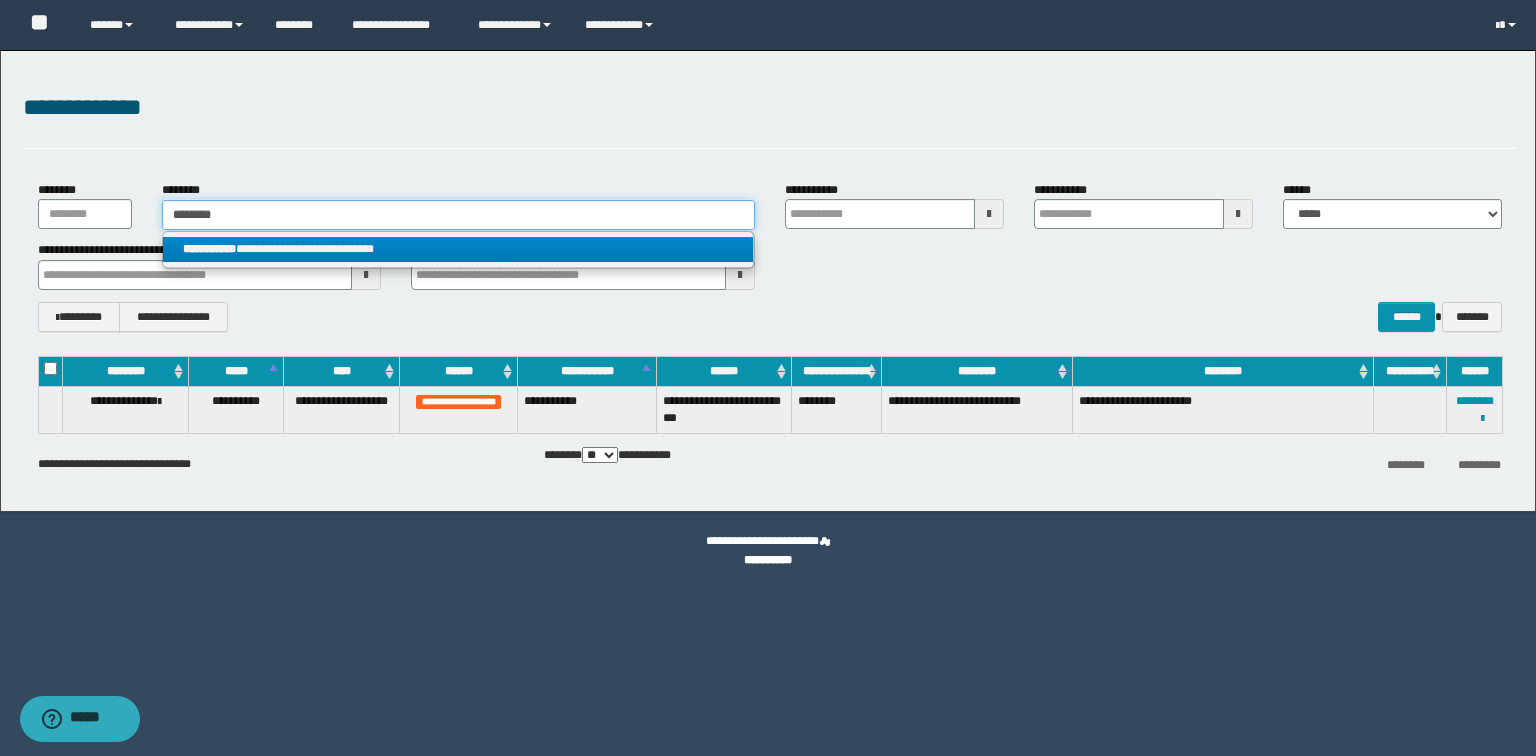 type 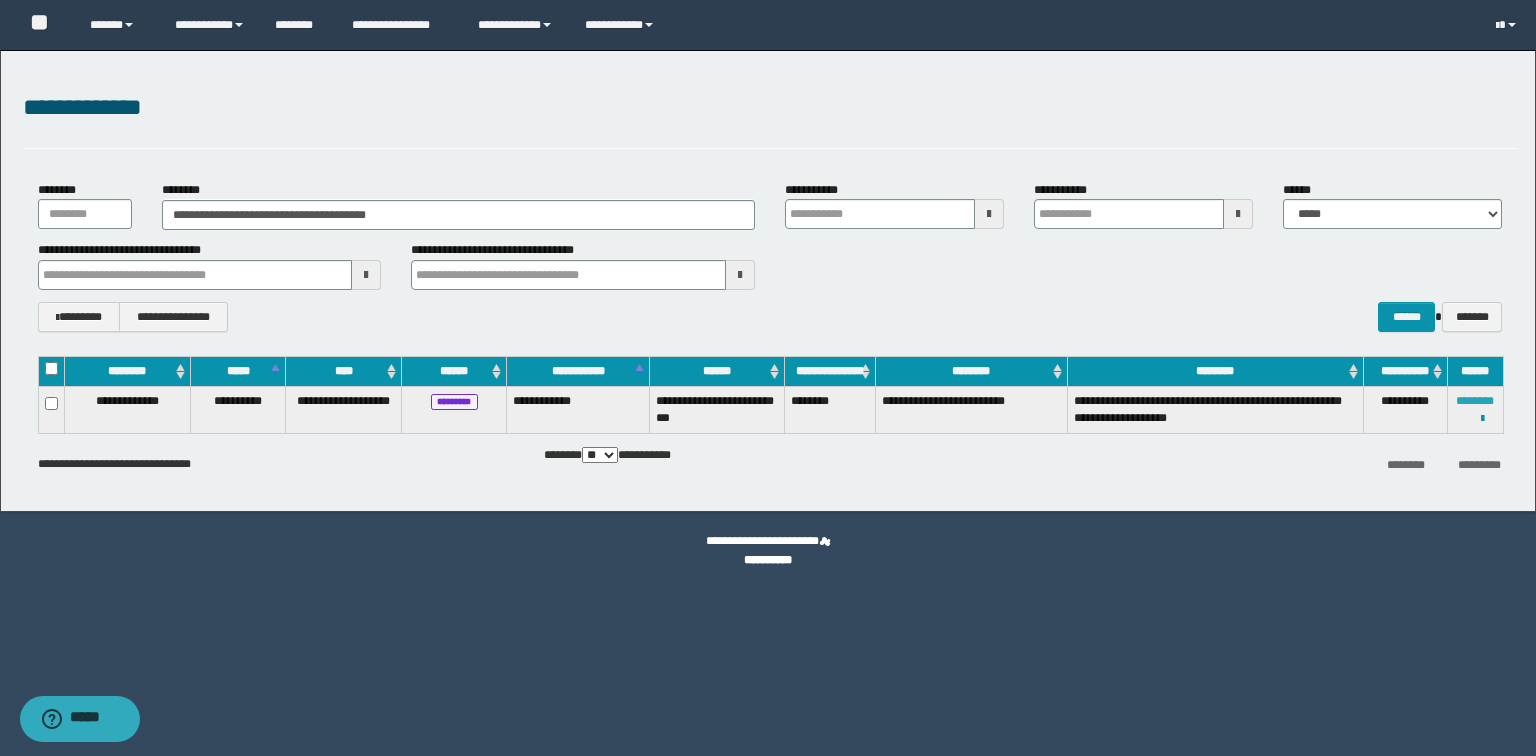 click on "********" at bounding box center [1475, 401] 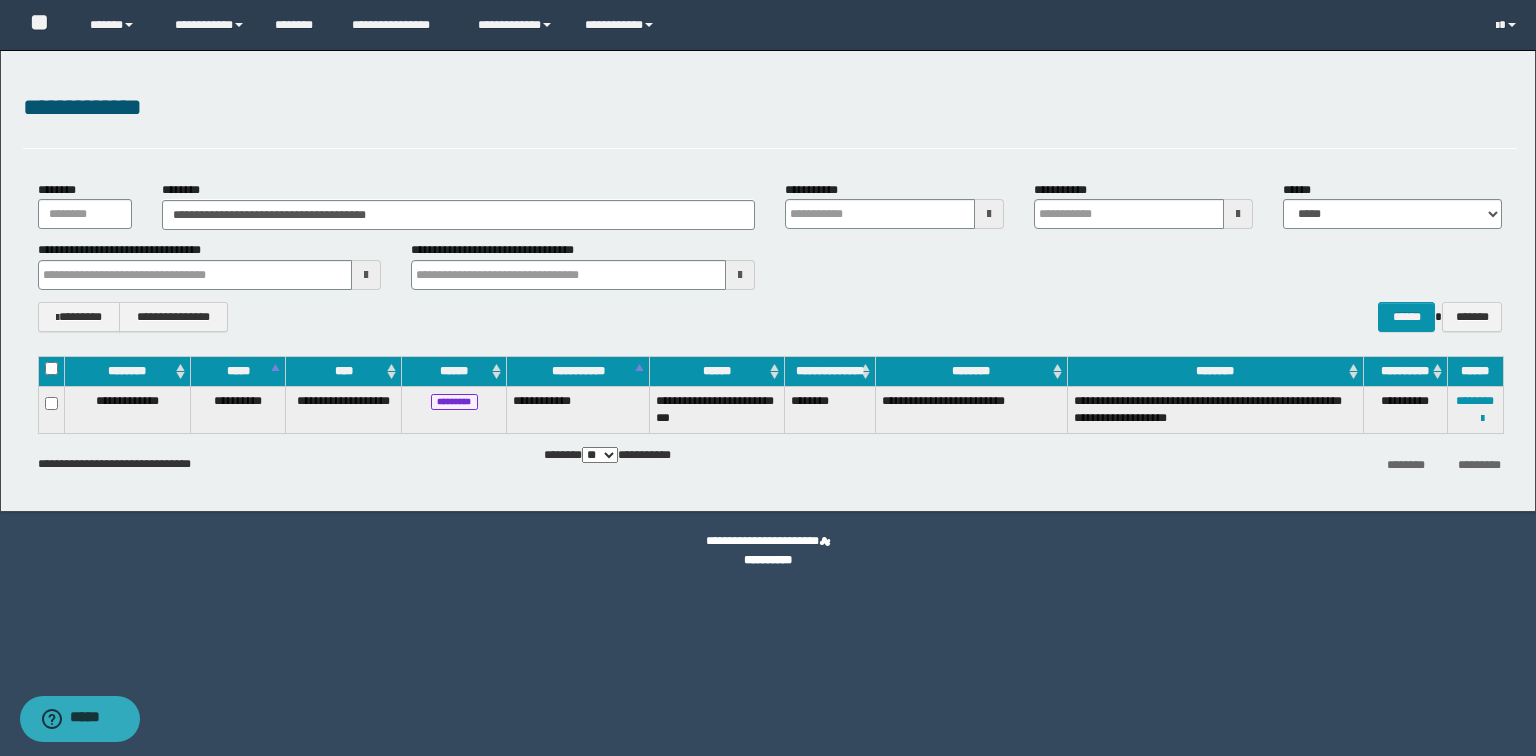 click on "**********" at bounding box center [1475, 409] 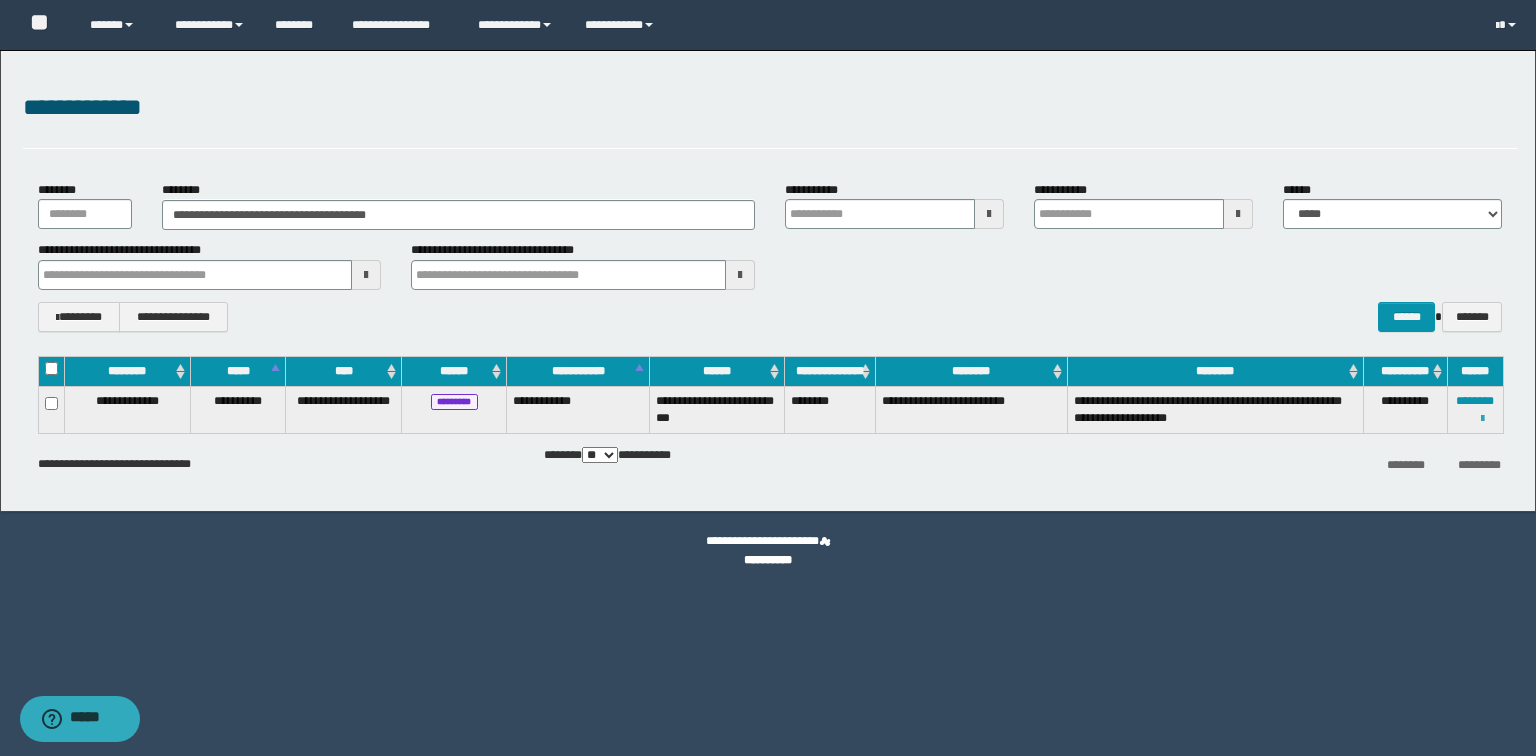 click at bounding box center (1482, 419) 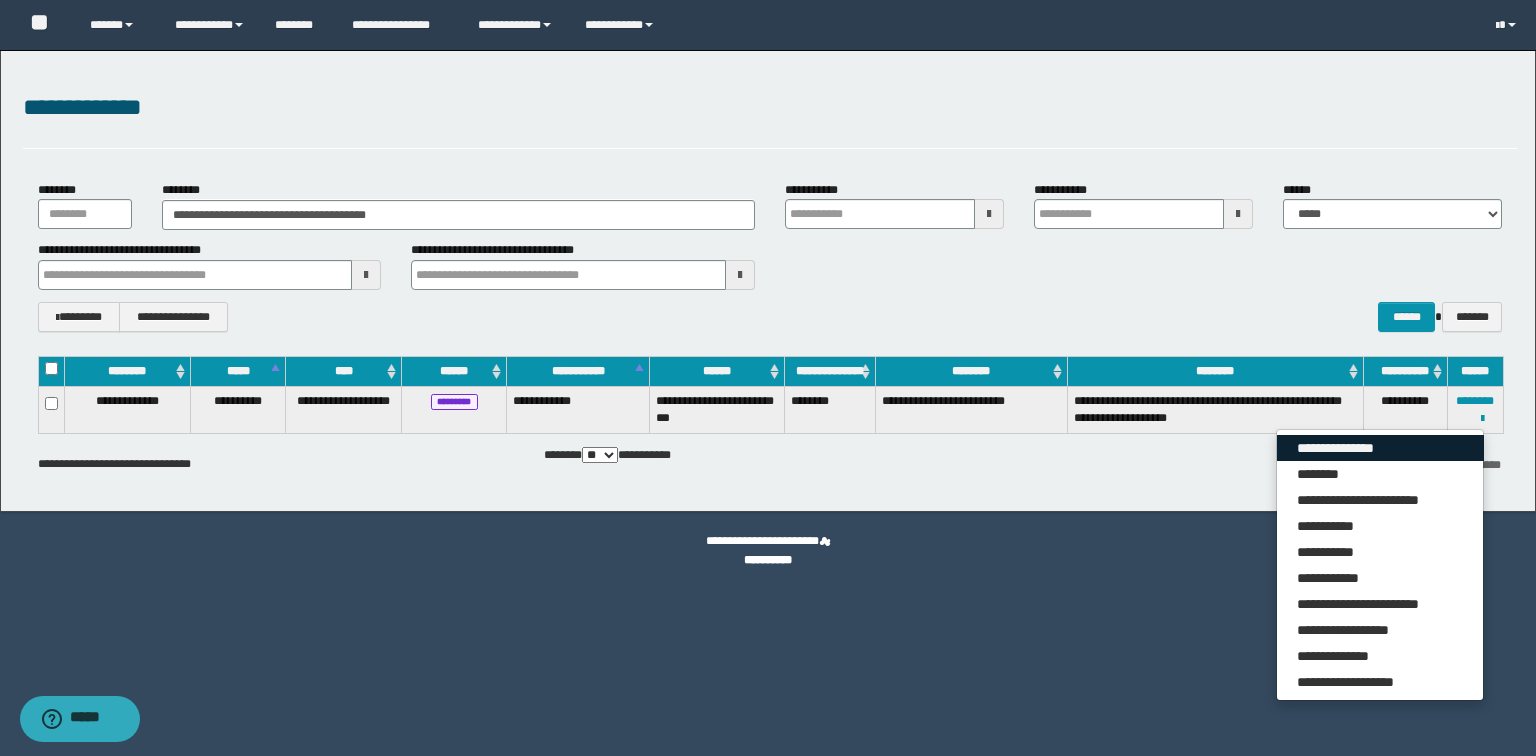 click on "**********" at bounding box center [1380, 448] 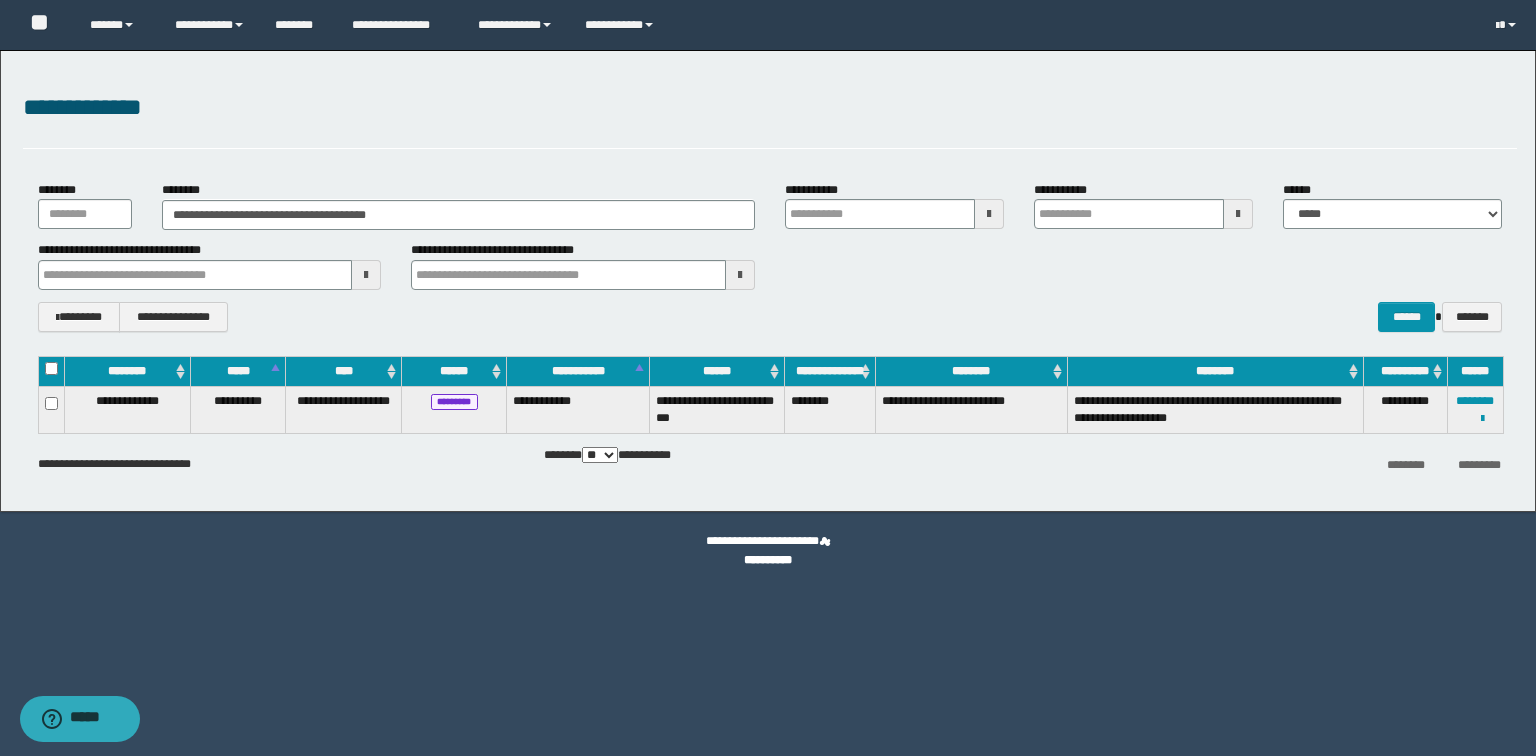 click on "**********" at bounding box center [770, 119] 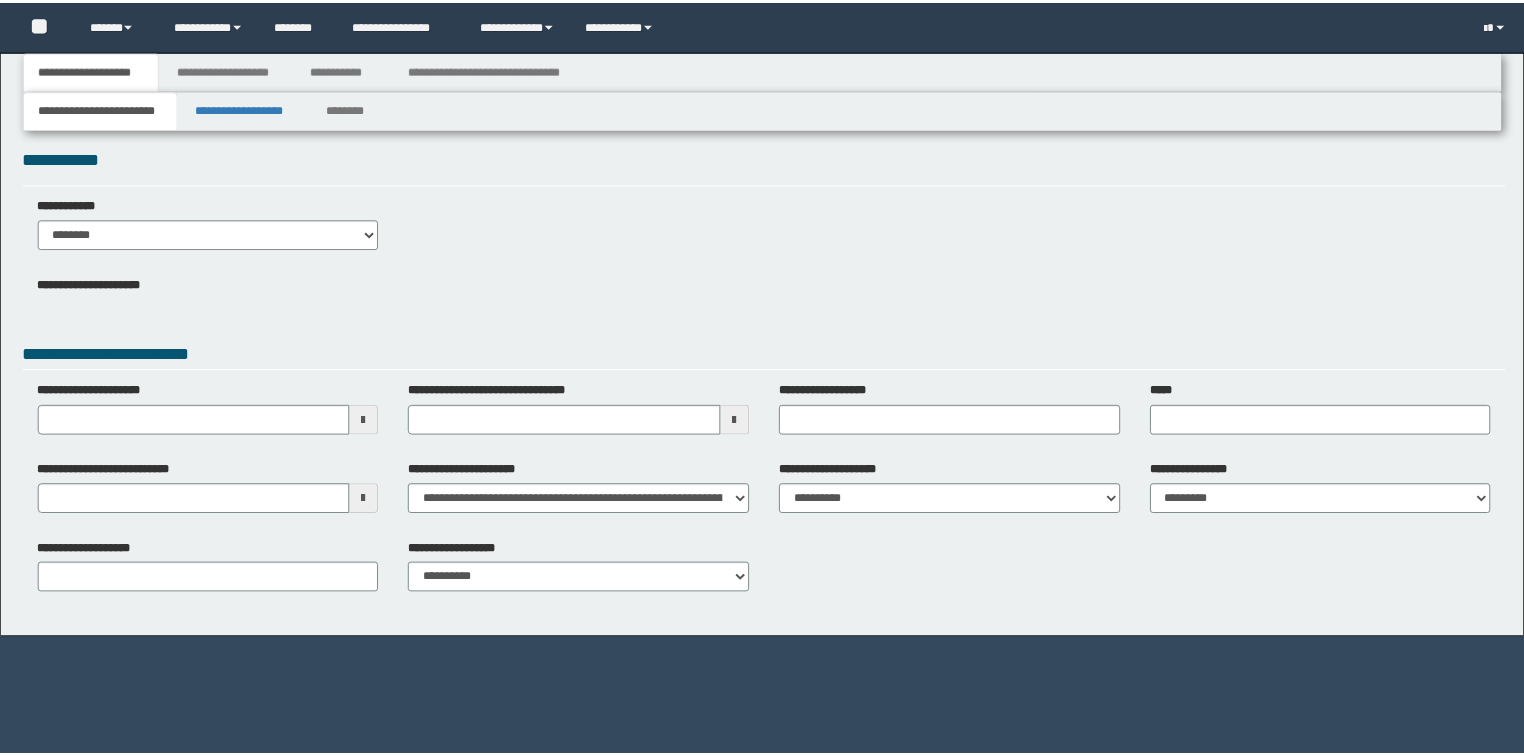scroll, scrollTop: 0, scrollLeft: 0, axis: both 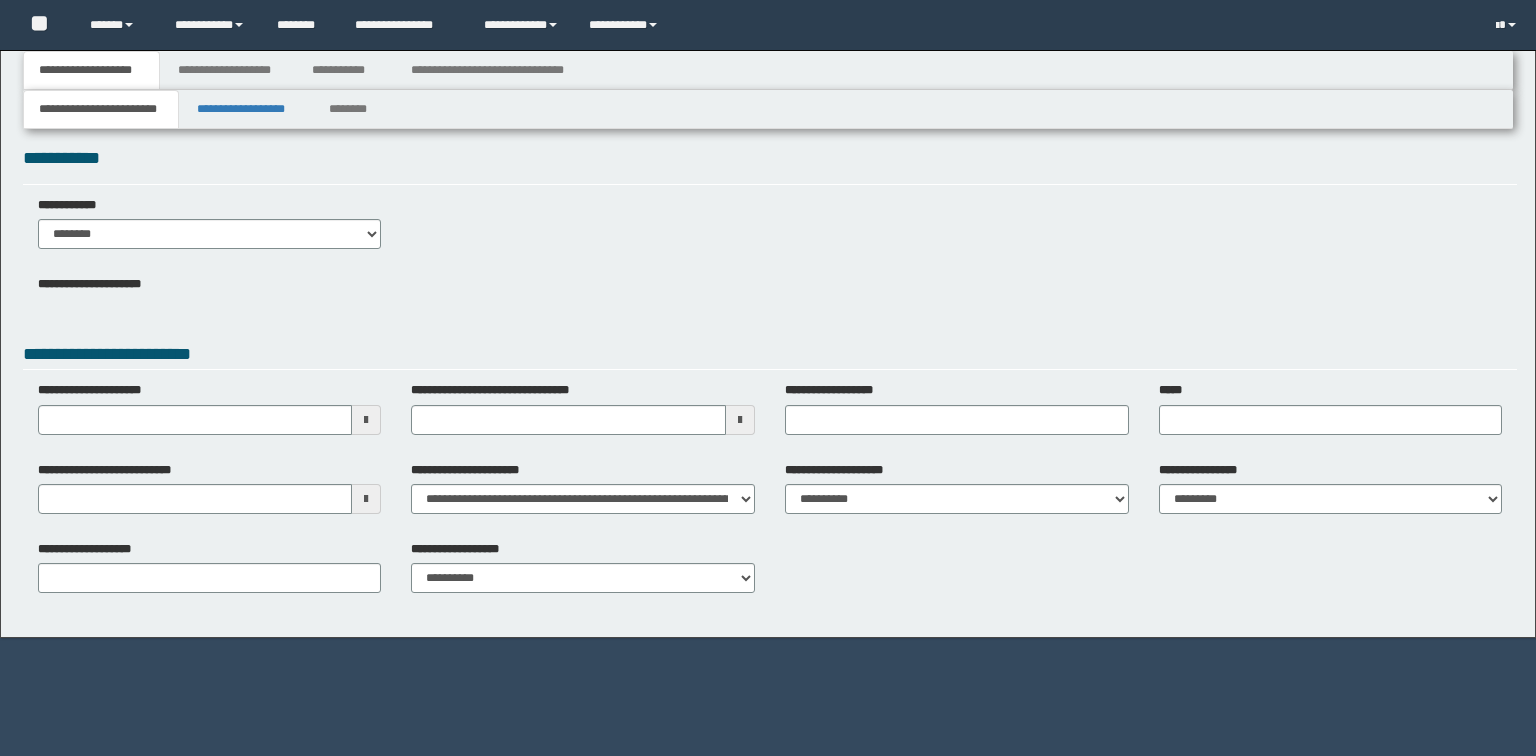 type 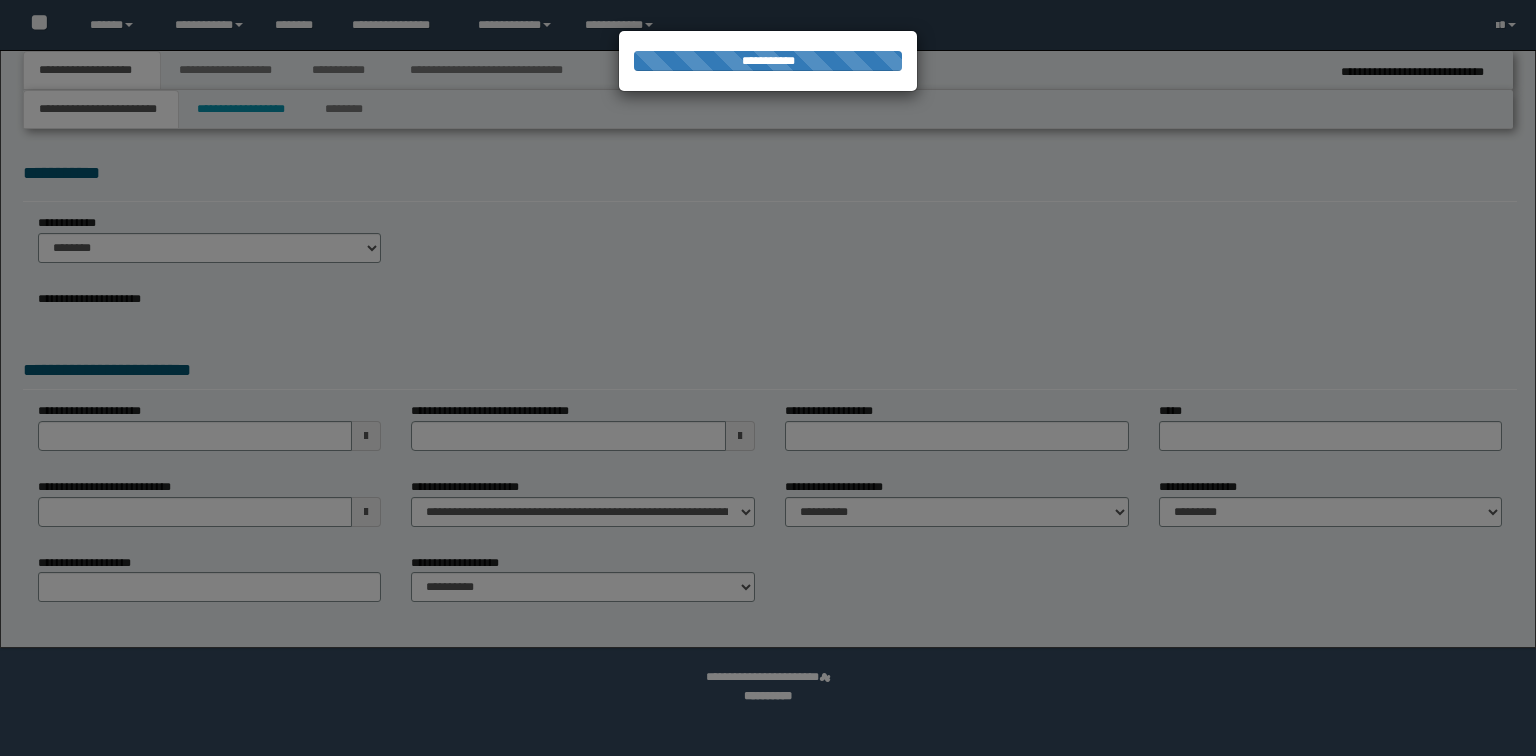 type on "**********" 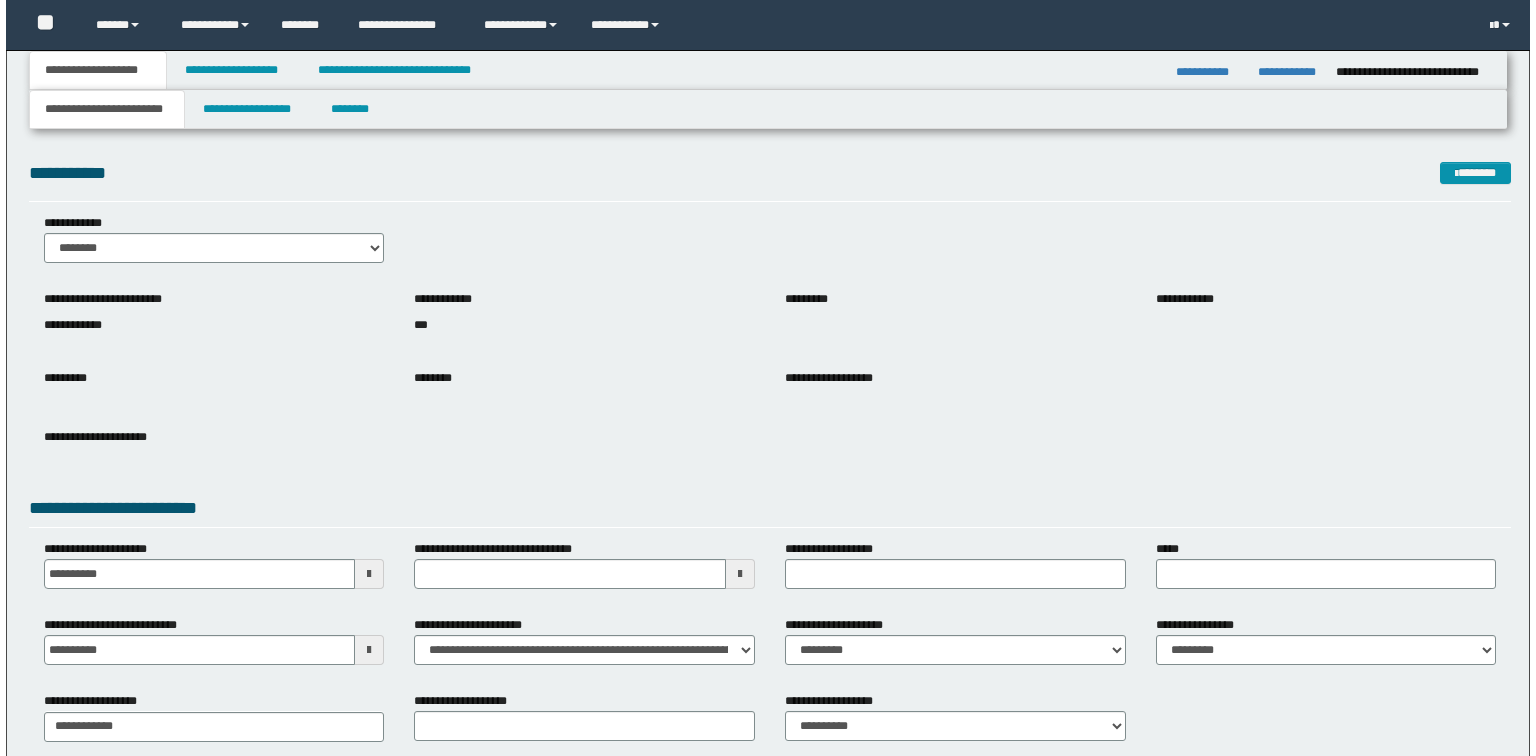 scroll, scrollTop: 0, scrollLeft: 0, axis: both 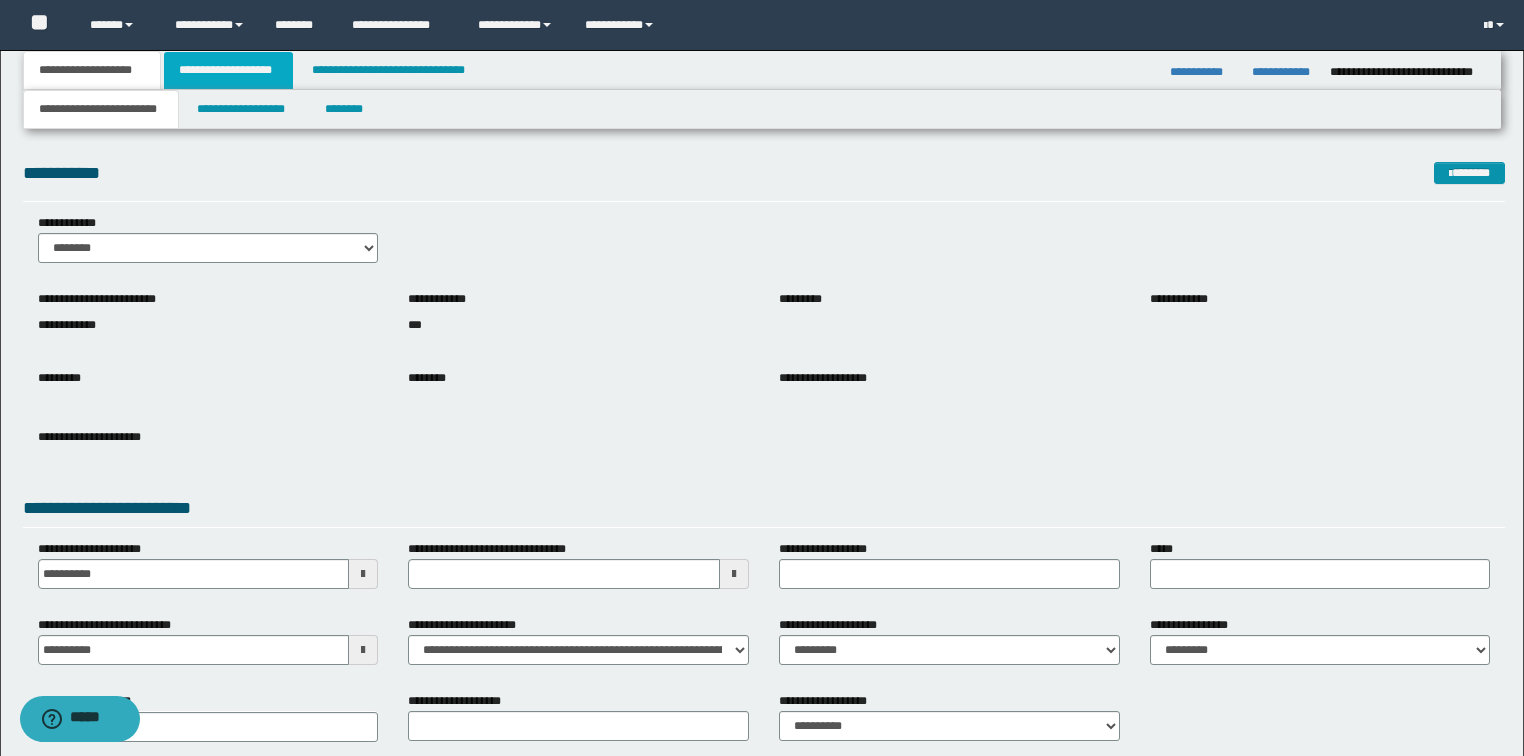 click on "**********" at bounding box center [228, 70] 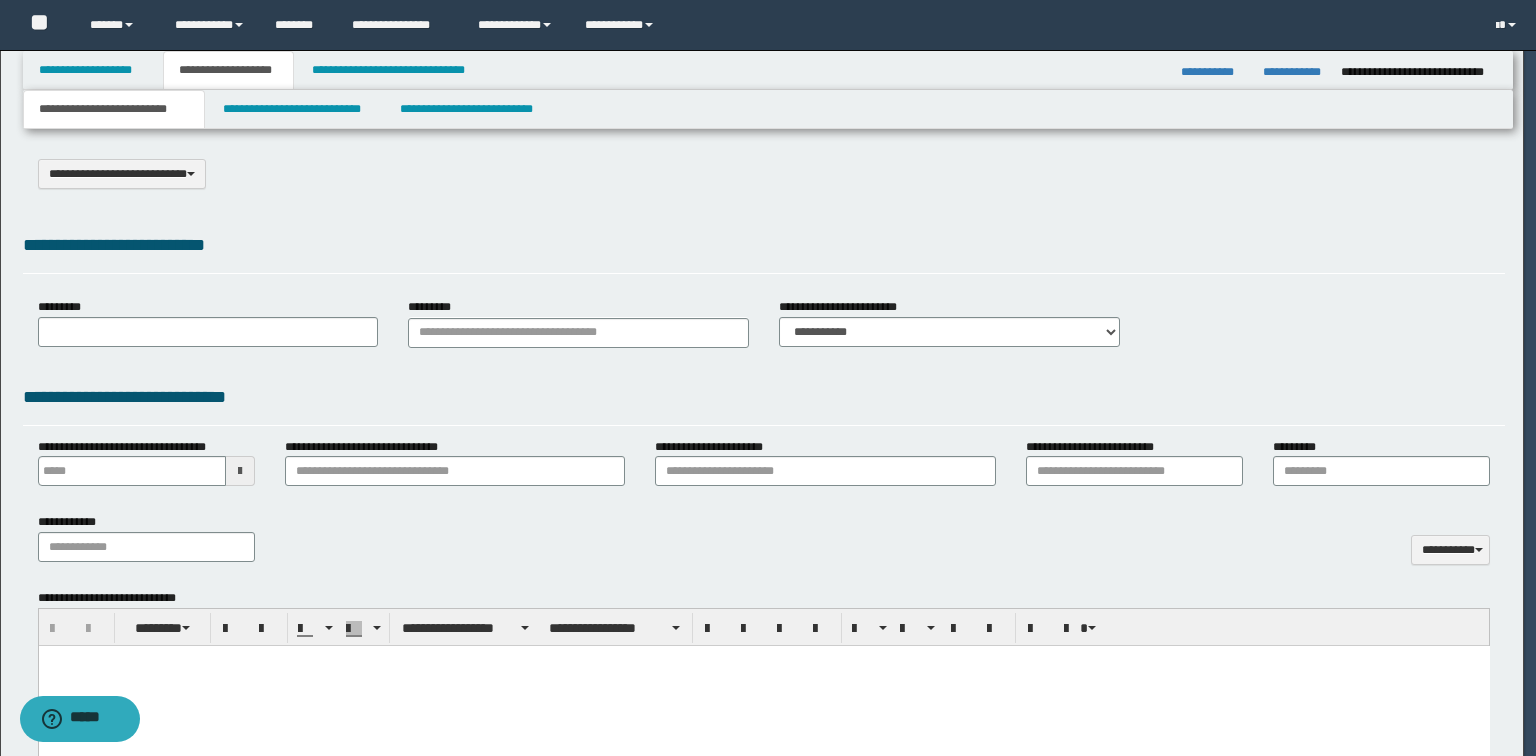 scroll, scrollTop: 0, scrollLeft: 0, axis: both 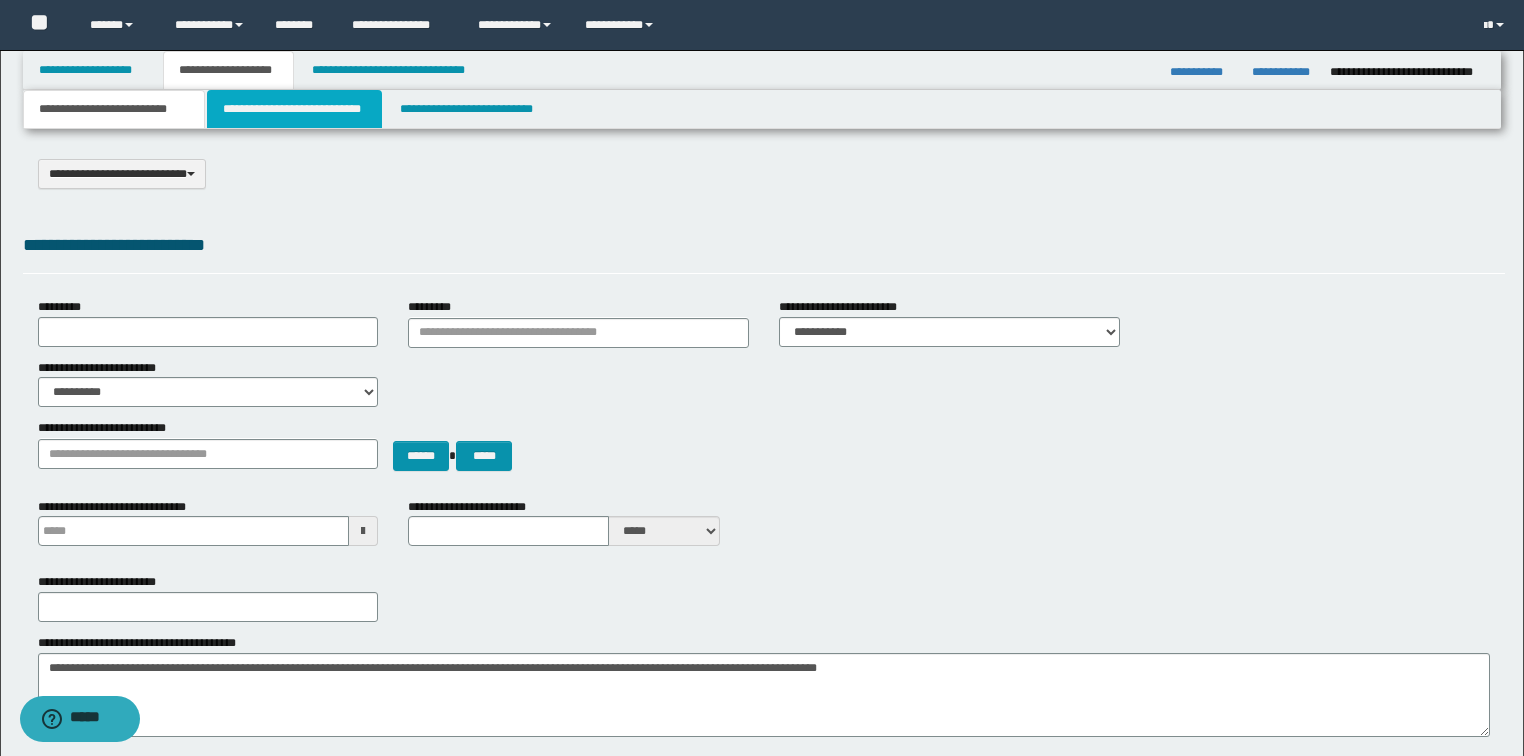click on "**********" at bounding box center [294, 109] 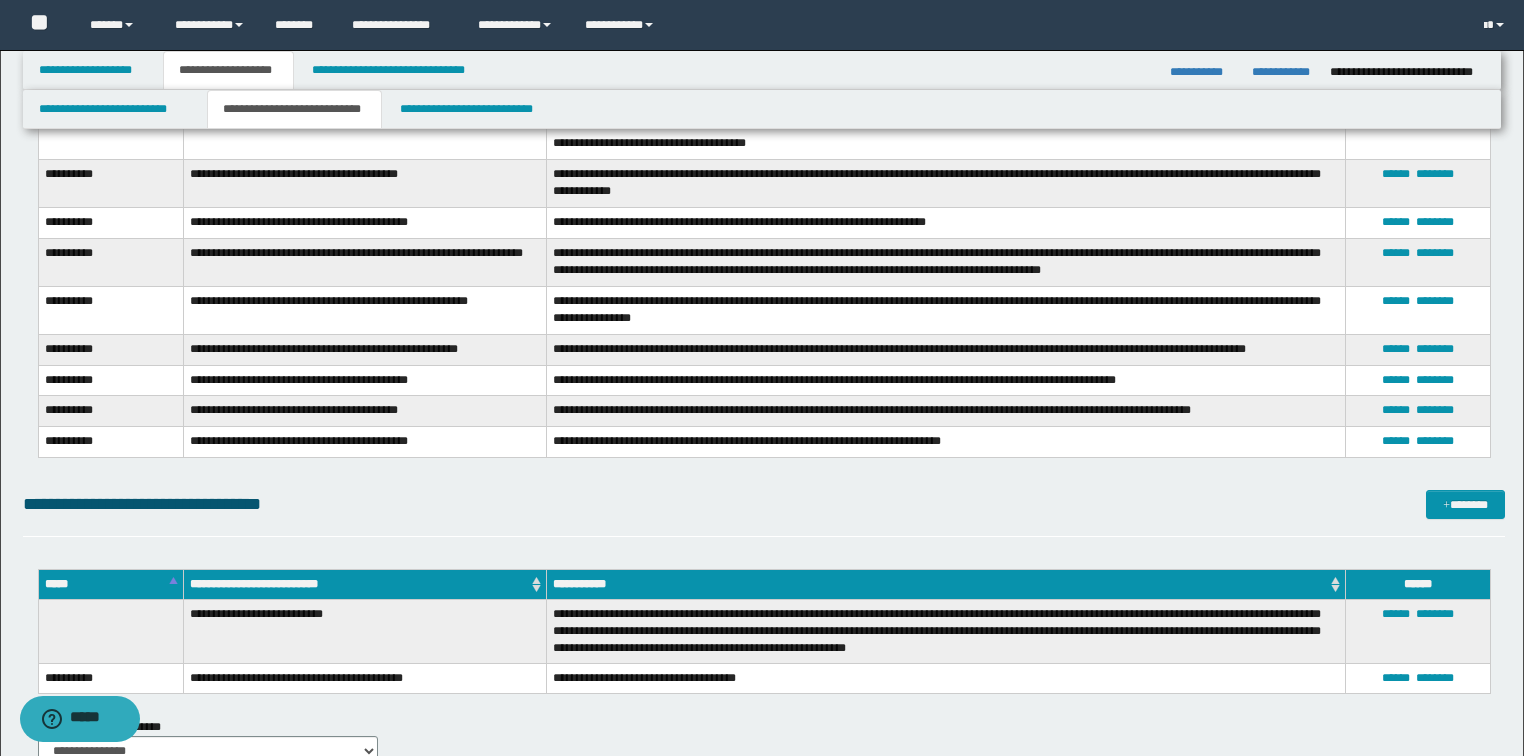 scroll, scrollTop: 3500, scrollLeft: 0, axis: vertical 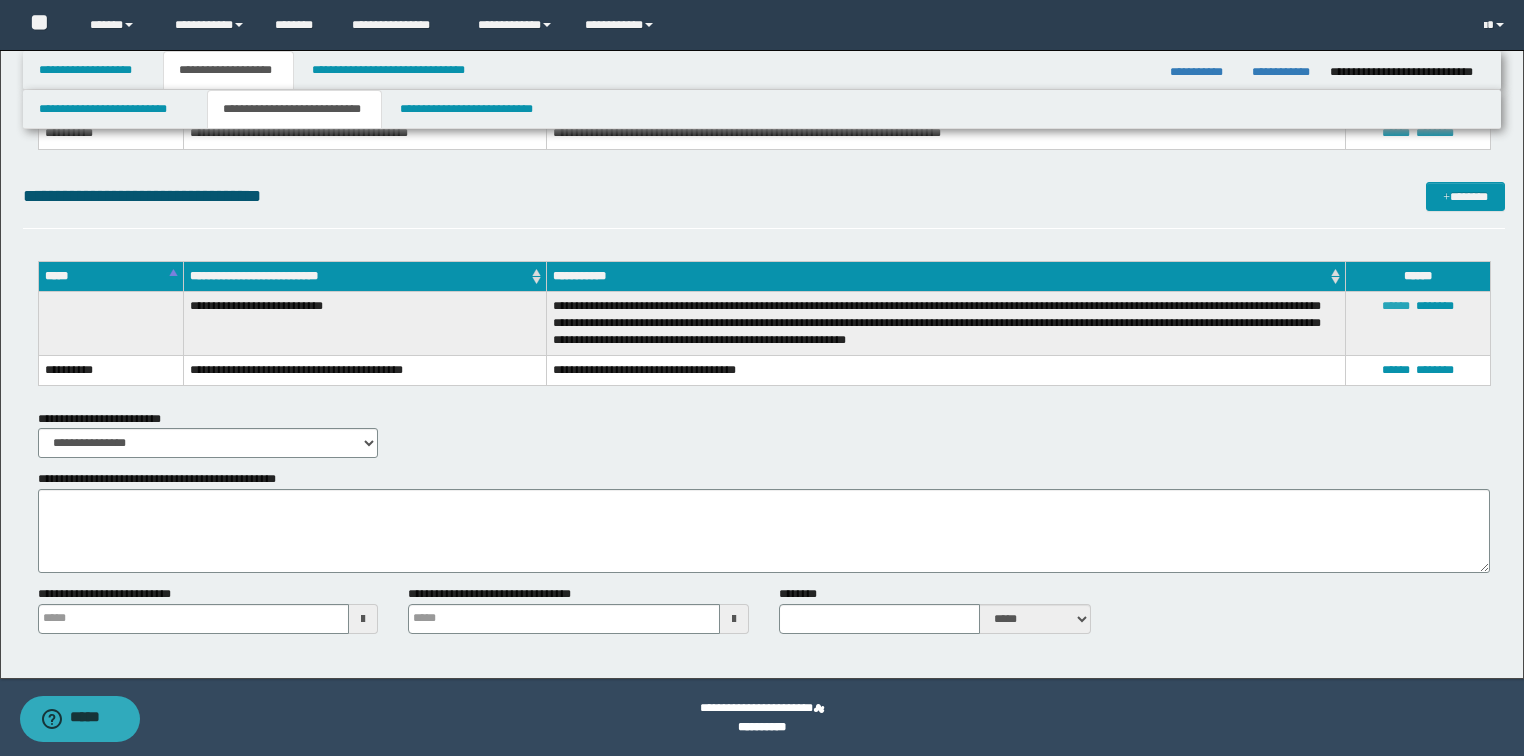 click on "******" at bounding box center (1396, 306) 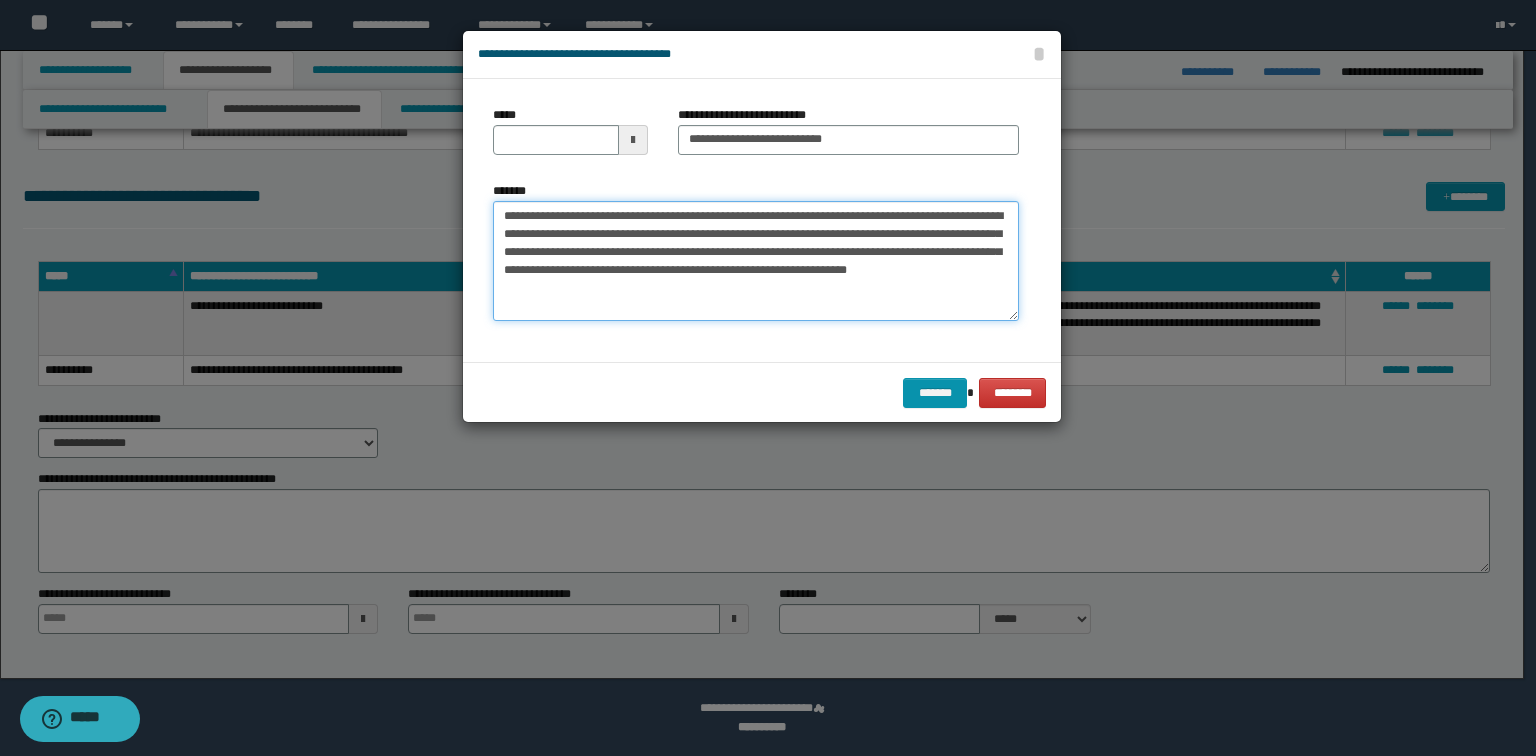 click on "**********" at bounding box center [756, 261] 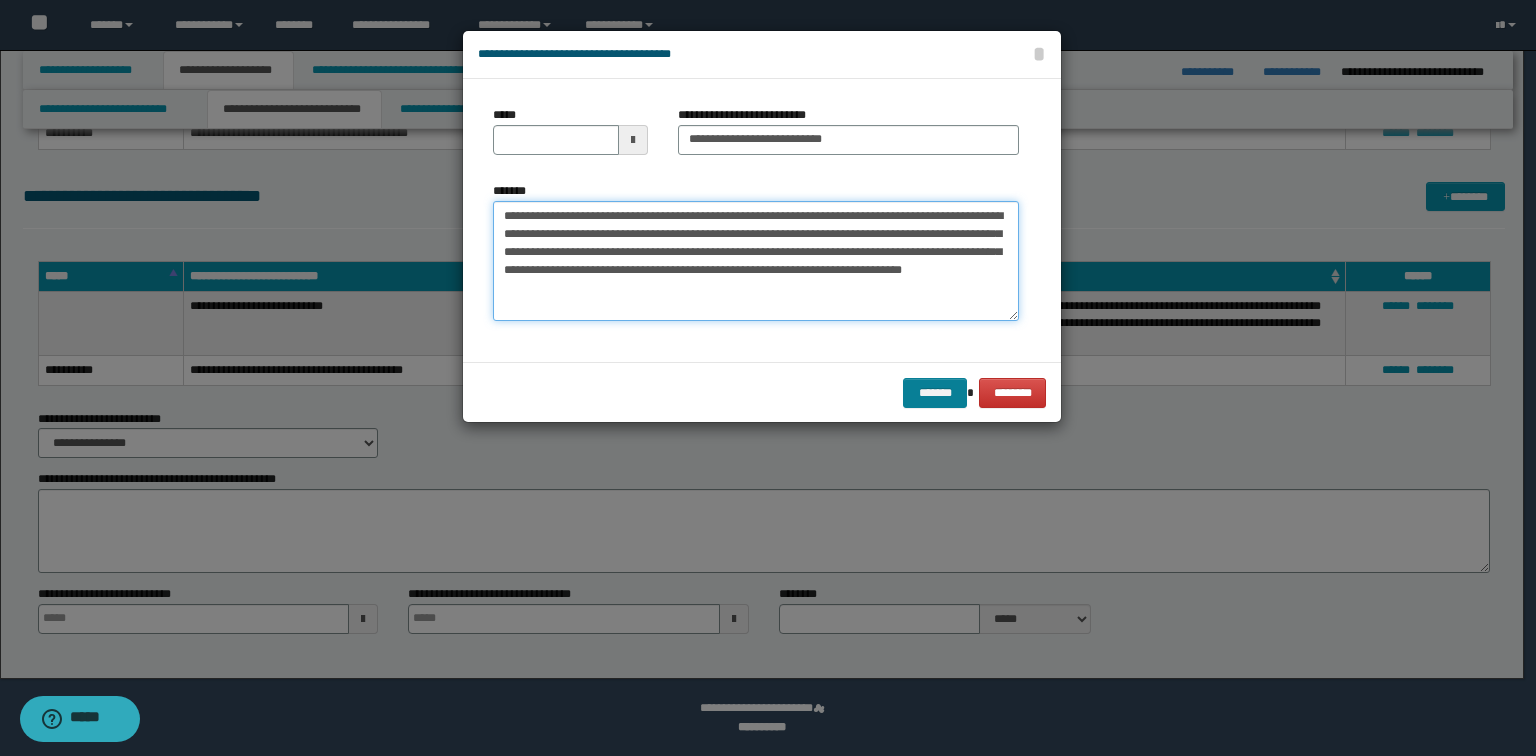type on "**********" 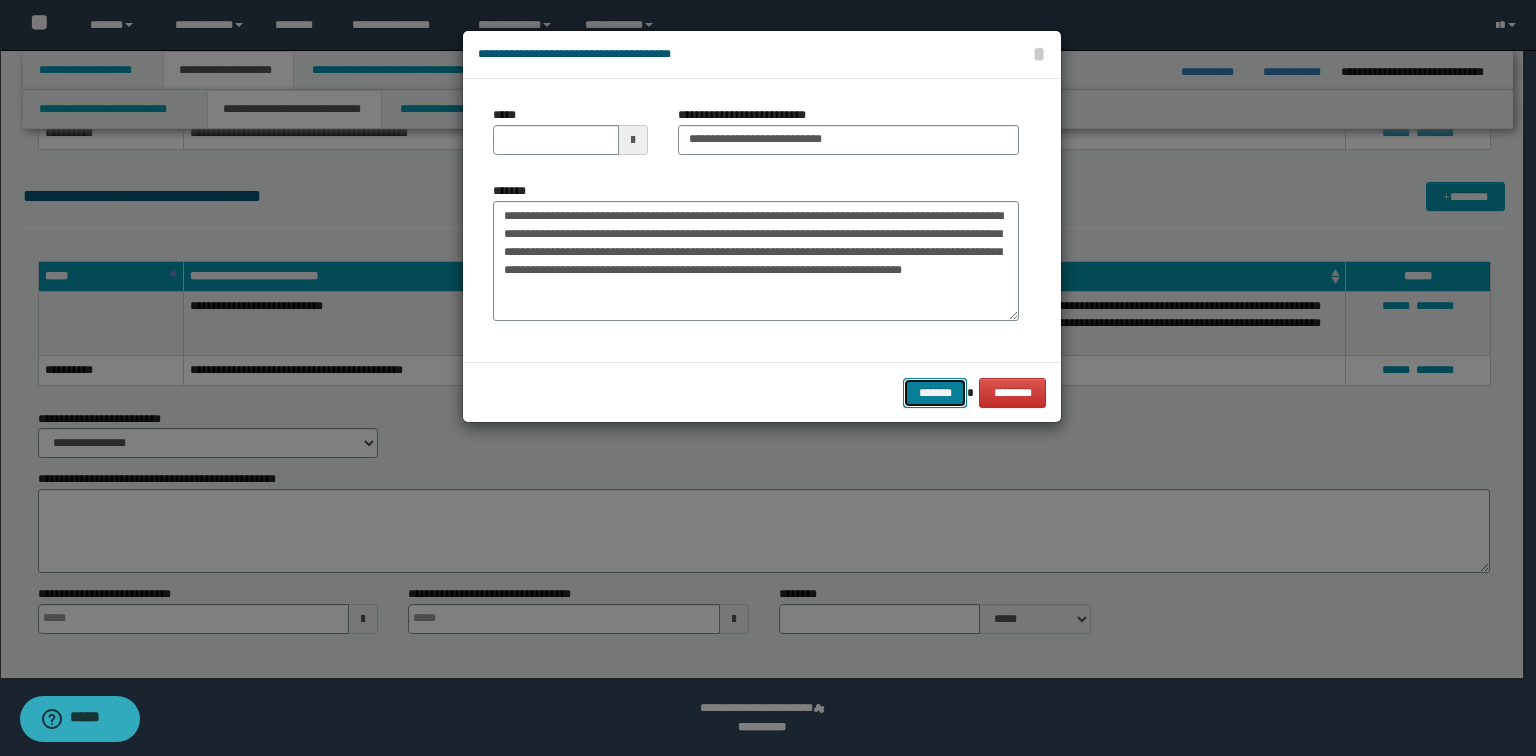click on "*******" at bounding box center [935, 393] 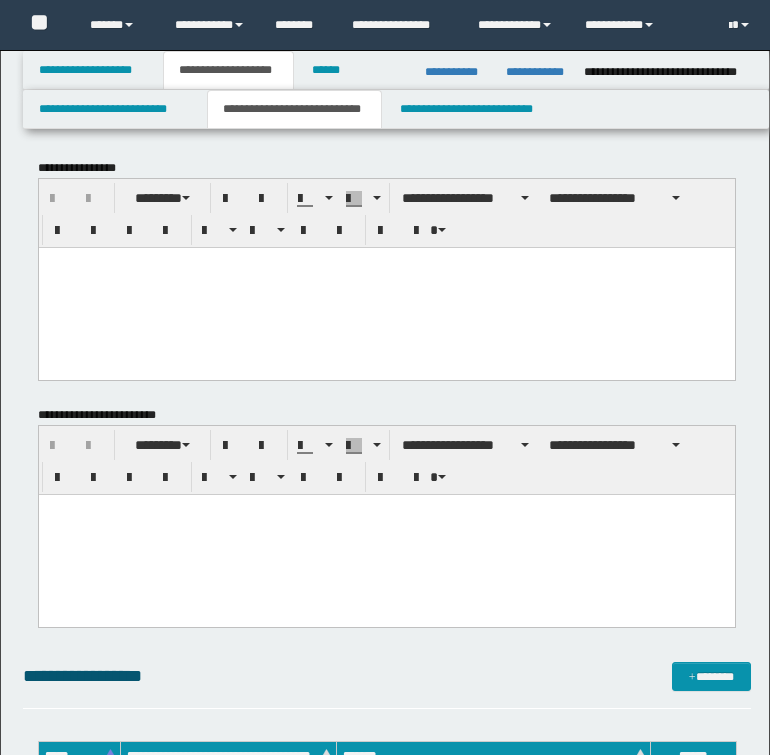 scroll, scrollTop: 0, scrollLeft: 0, axis: both 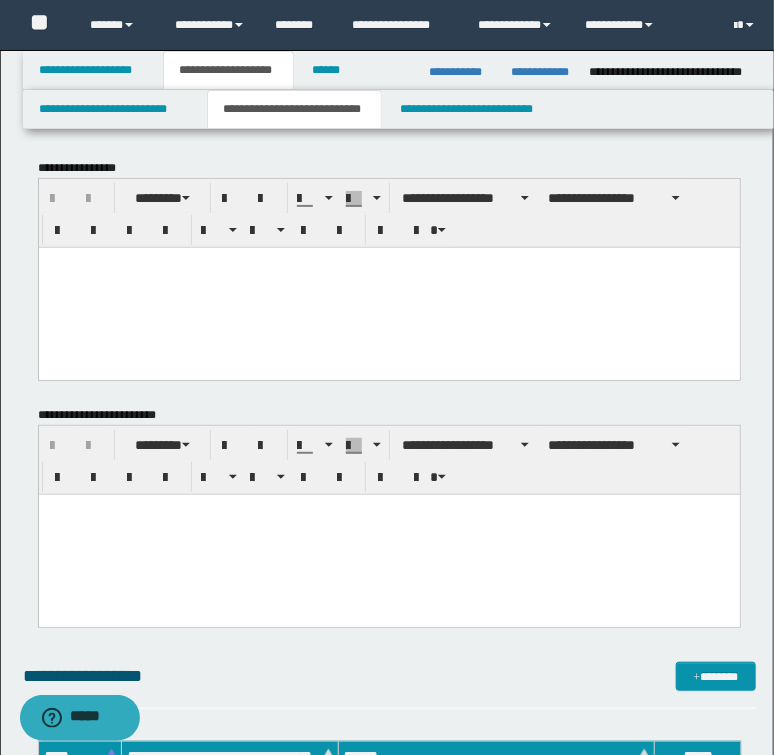 click on "**********" at bounding box center [398, 109] 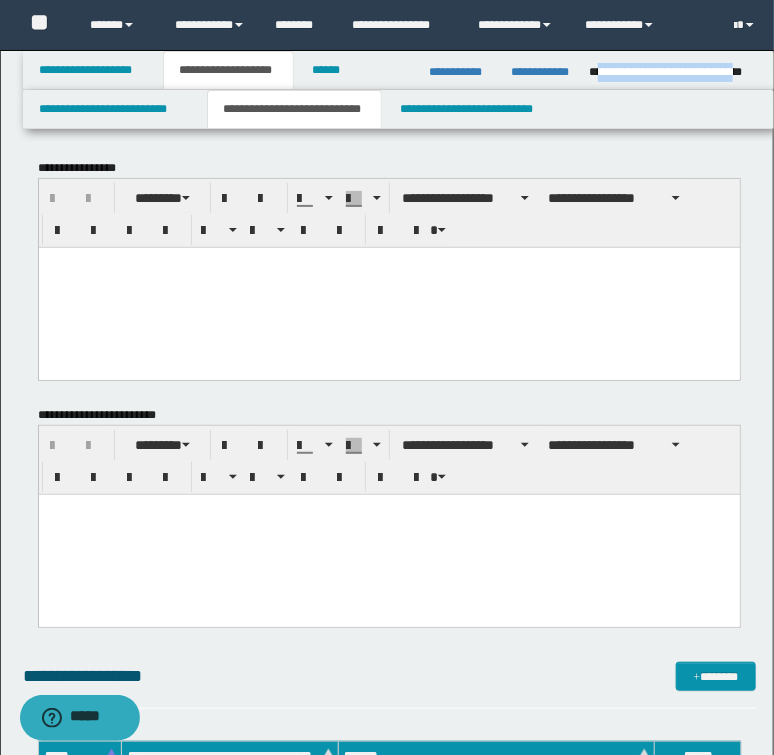 drag, startPoint x: 597, startPoint y: 74, endPoint x: 755, endPoint y: 88, distance: 158.61903 